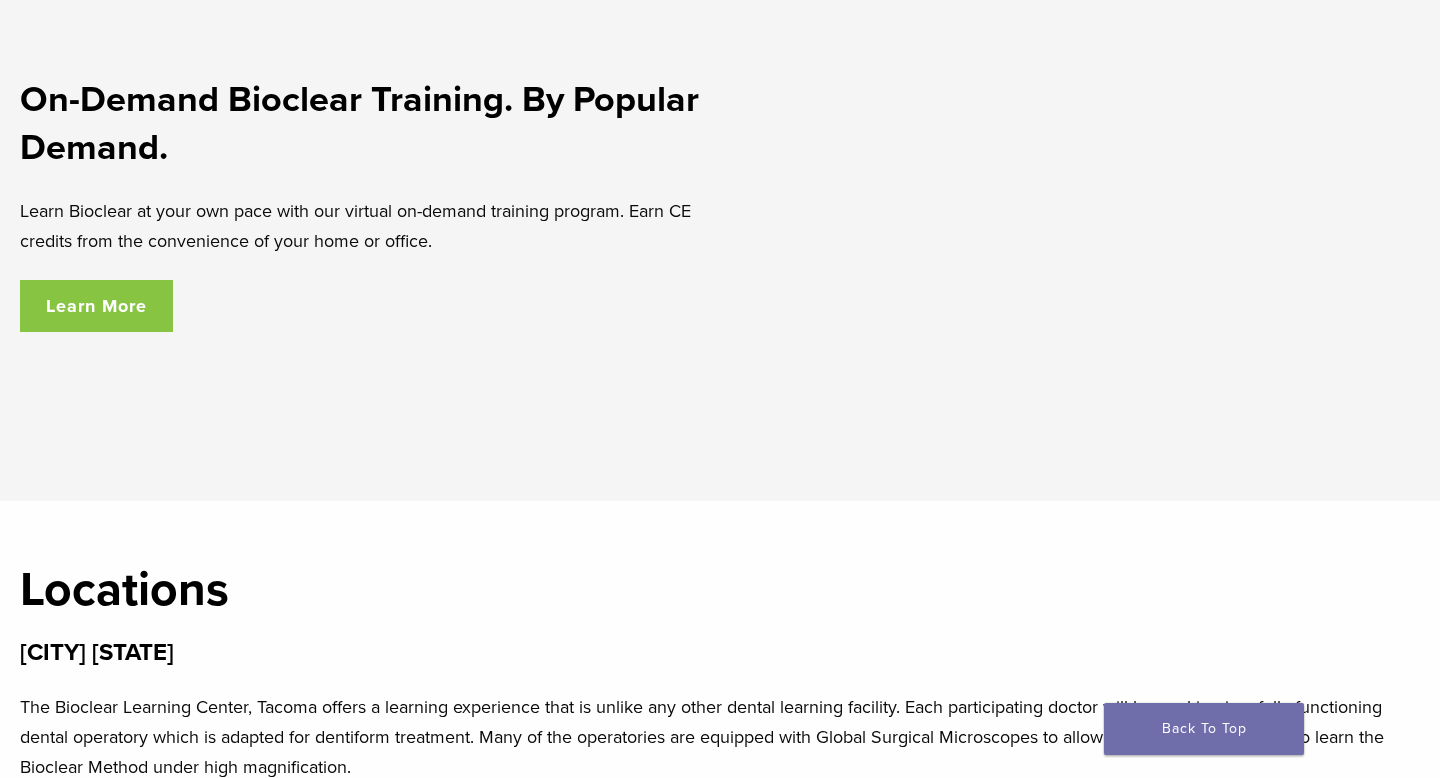 scroll, scrollTop: 3459, scrollLeft: 0, axis: vertical 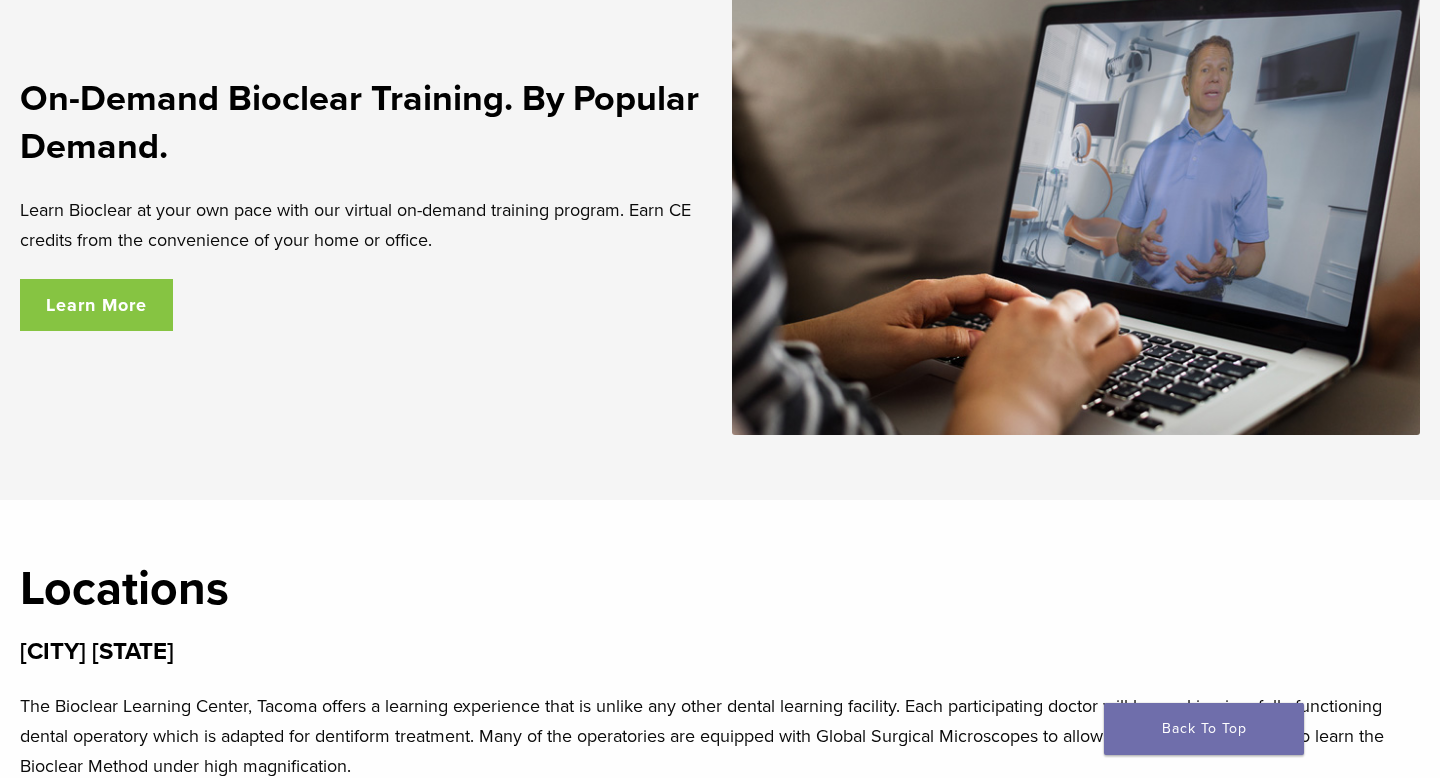 click on "Learn More" at bounding box center (96, 305) 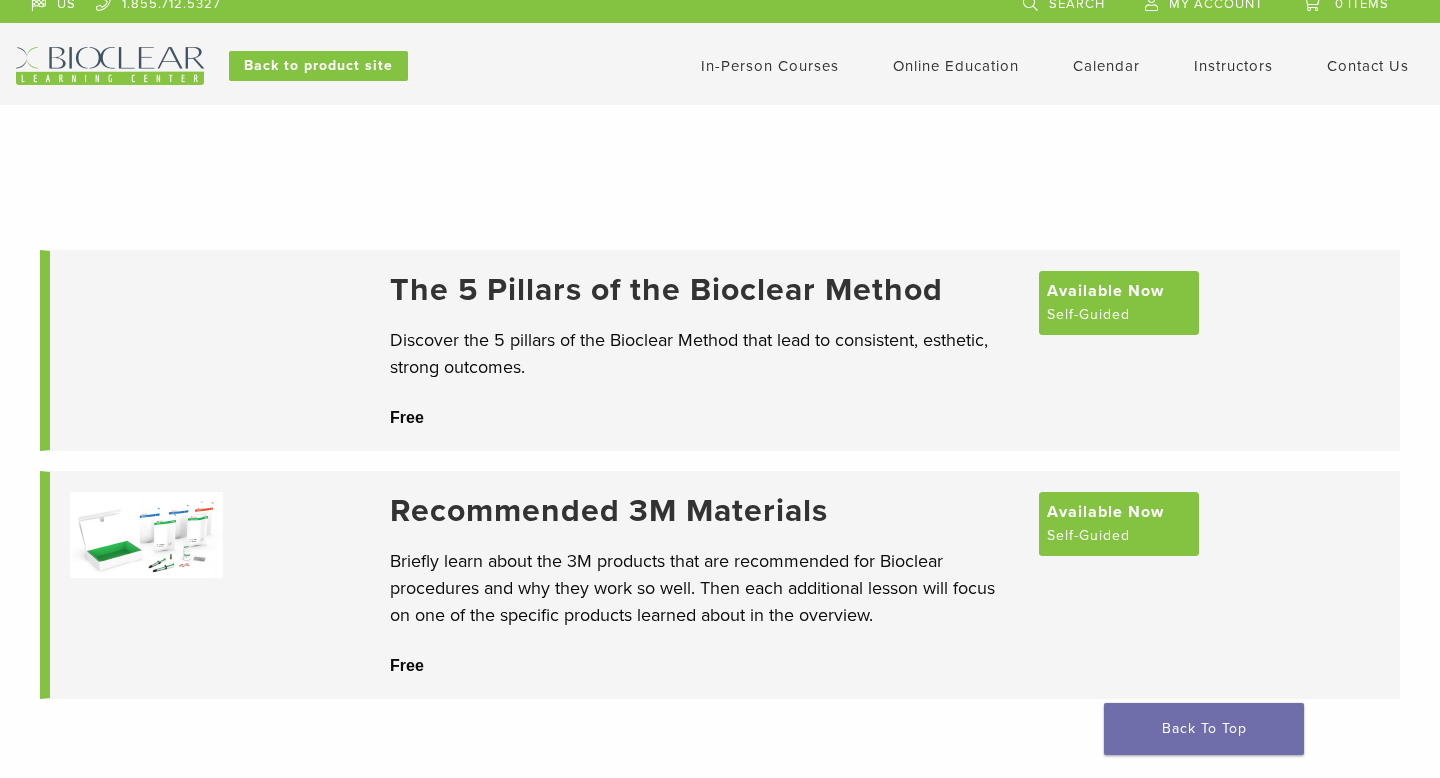 scroll, scrollTop: 0, scrollLeft: 0, axis: both 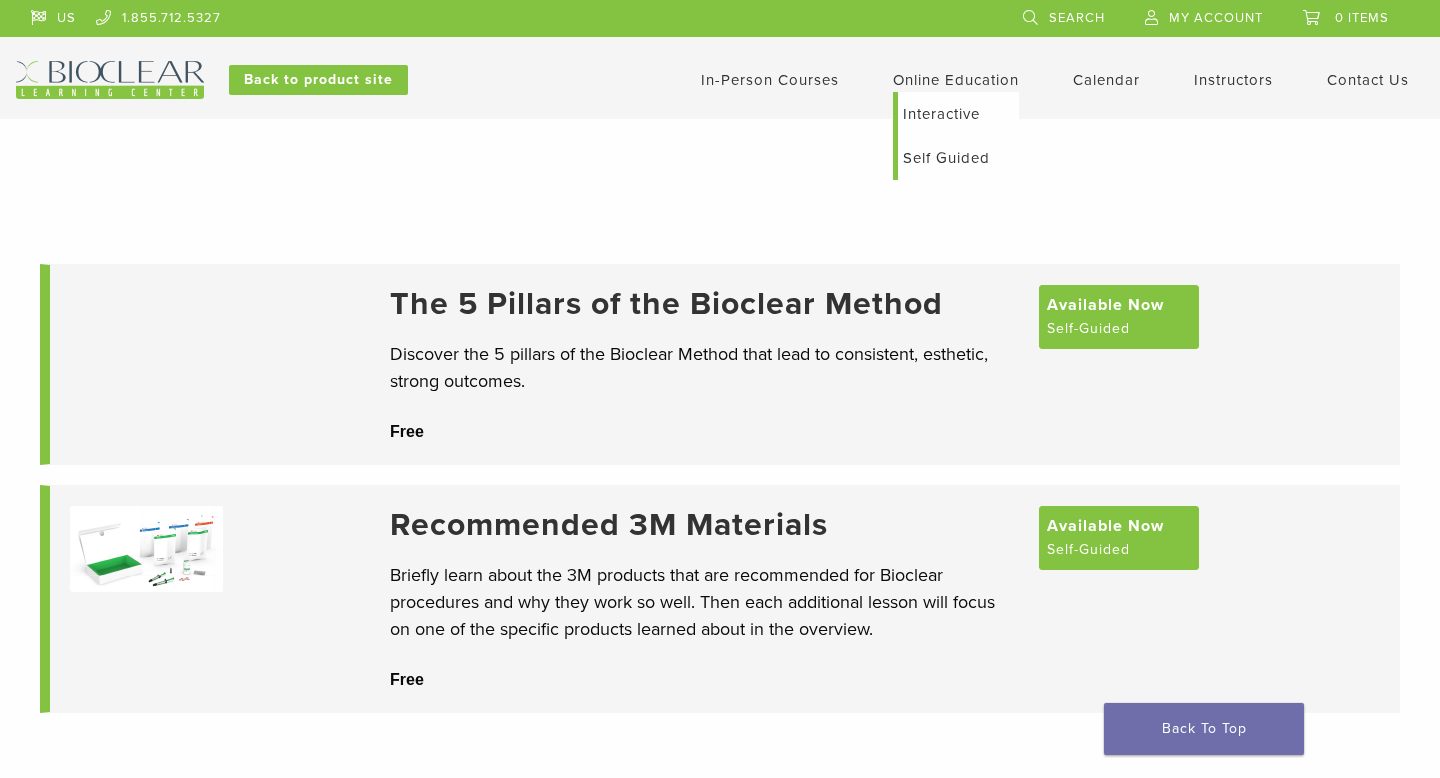 click on "Self Guided" at bounding box center (958, 158) 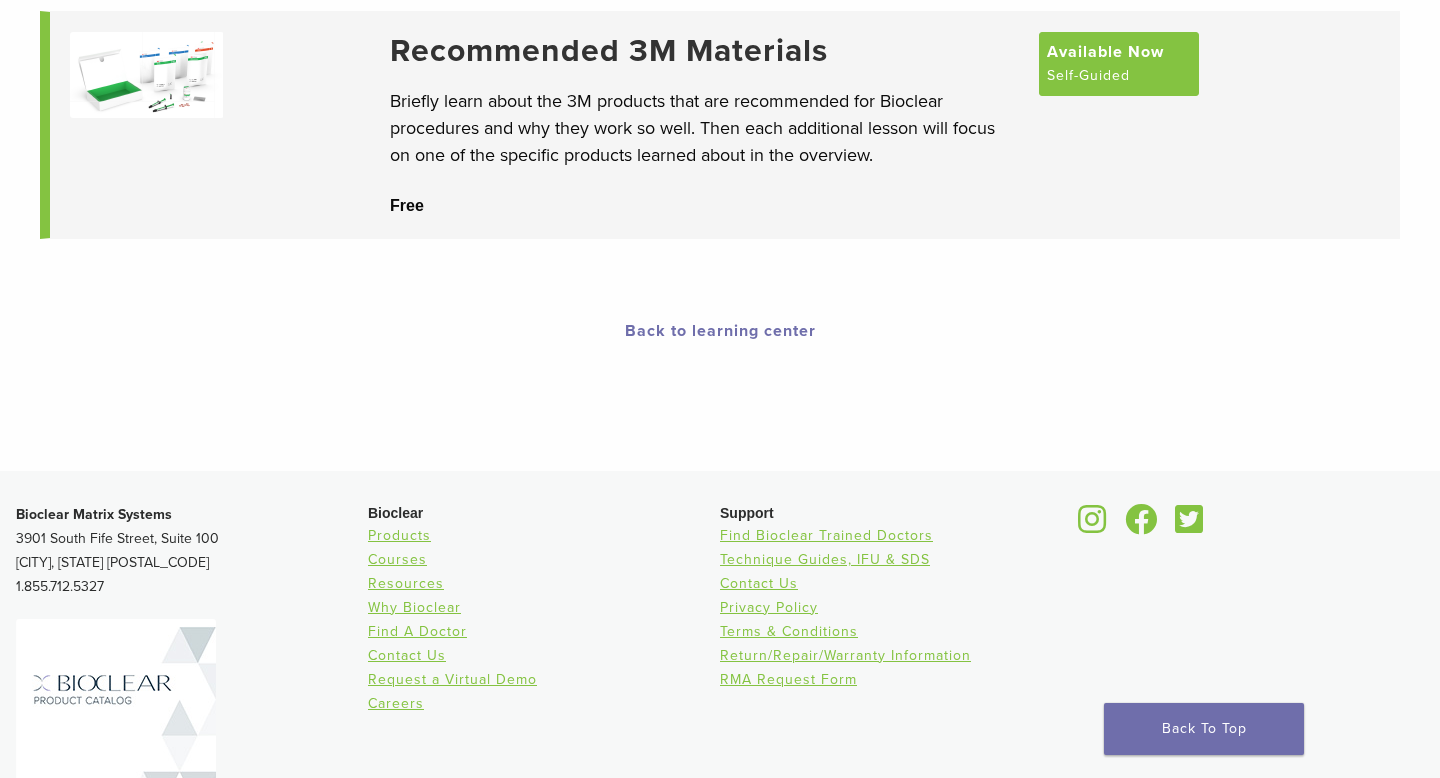 scroll, scrollTop: 0, scrollLeft: 0, axis: both 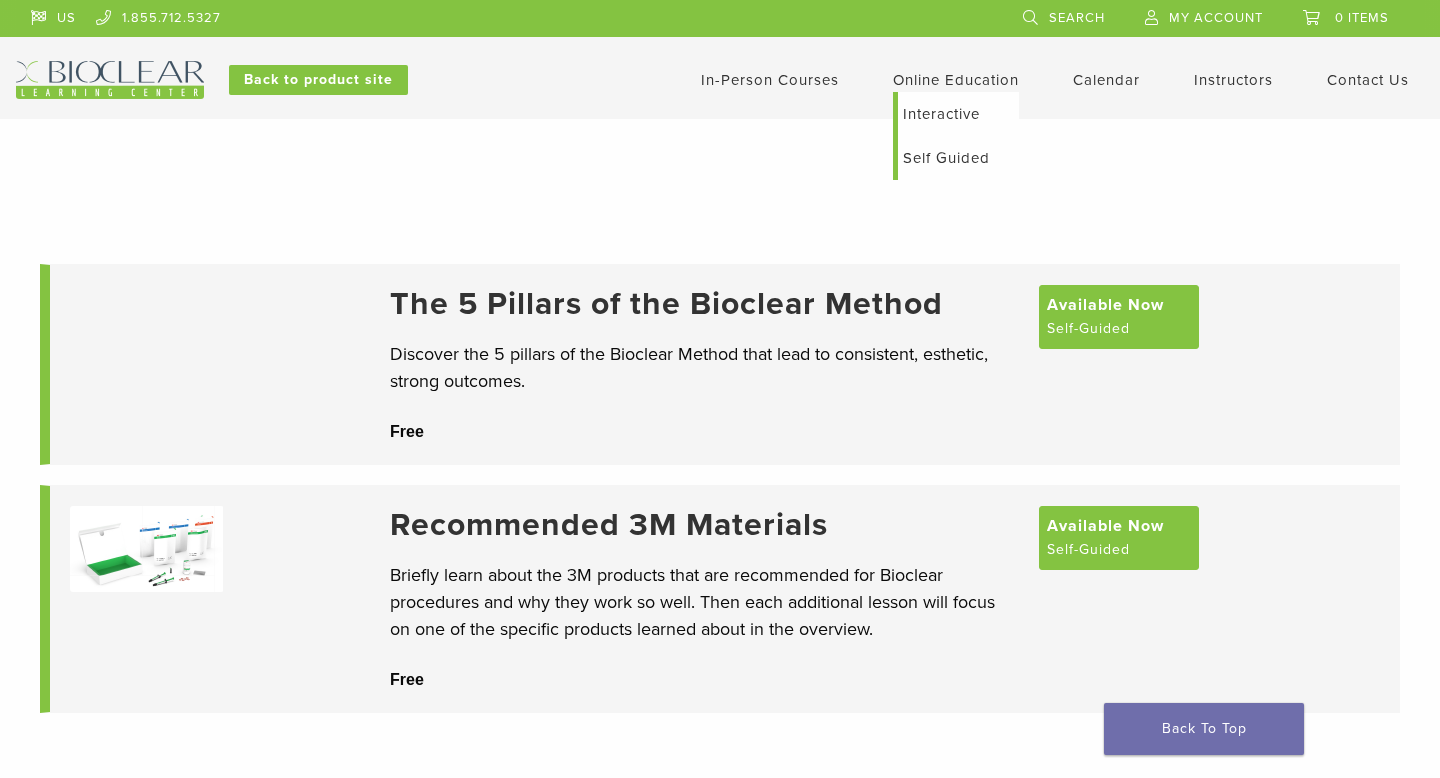 click on "Interactive" at bounding box center [958, 114] 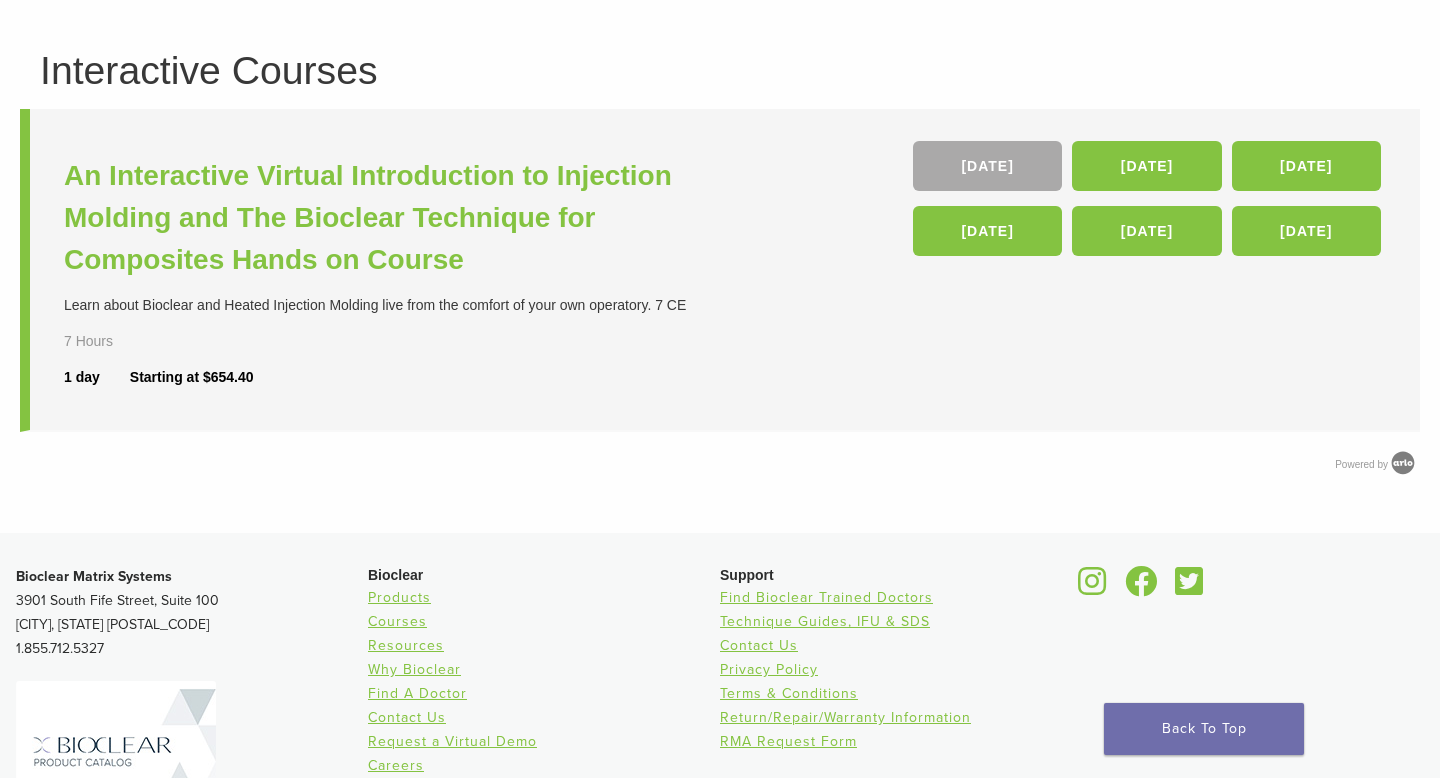 scroll, scrollTop: 134, scrollLeft: 0, axis: vertical 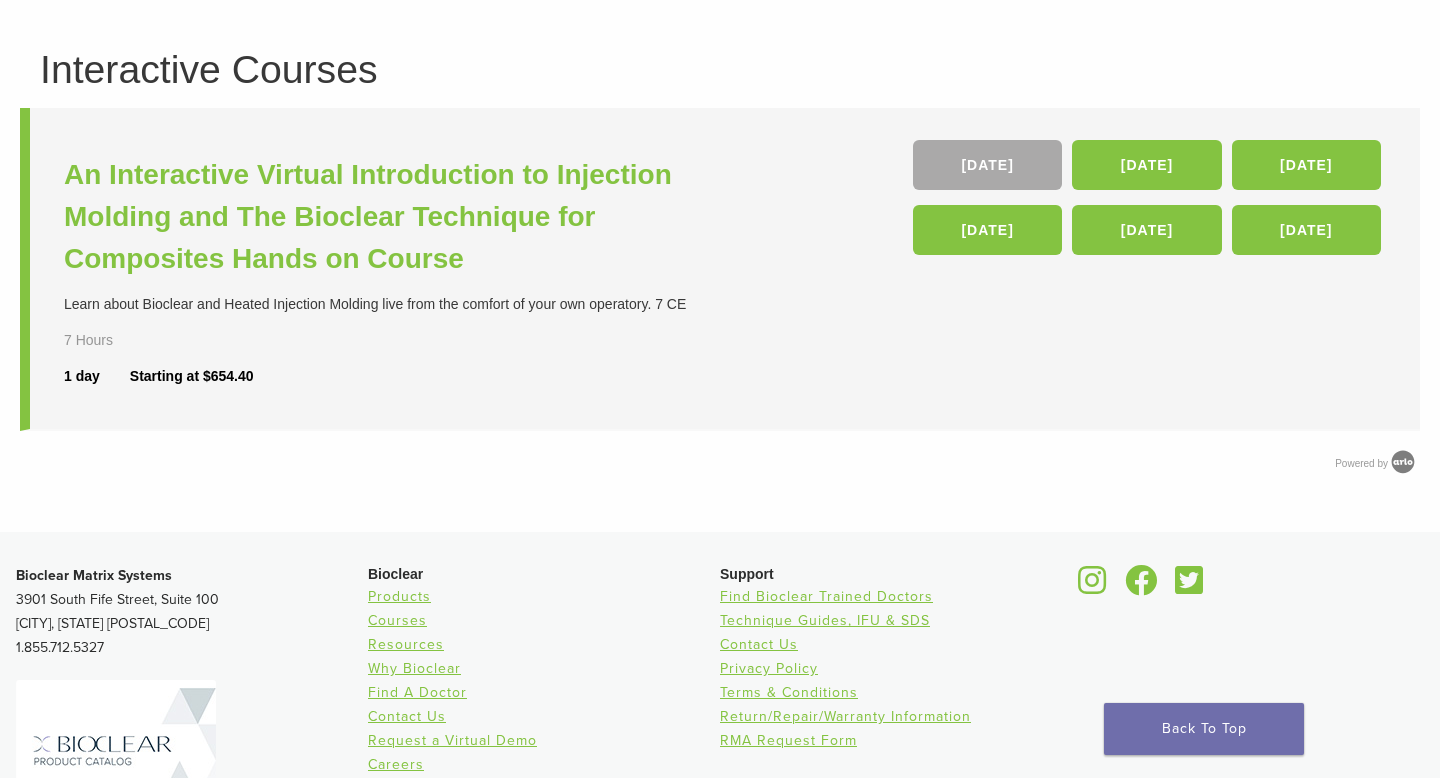 click on "1 day" at bounding box center [97, 376] 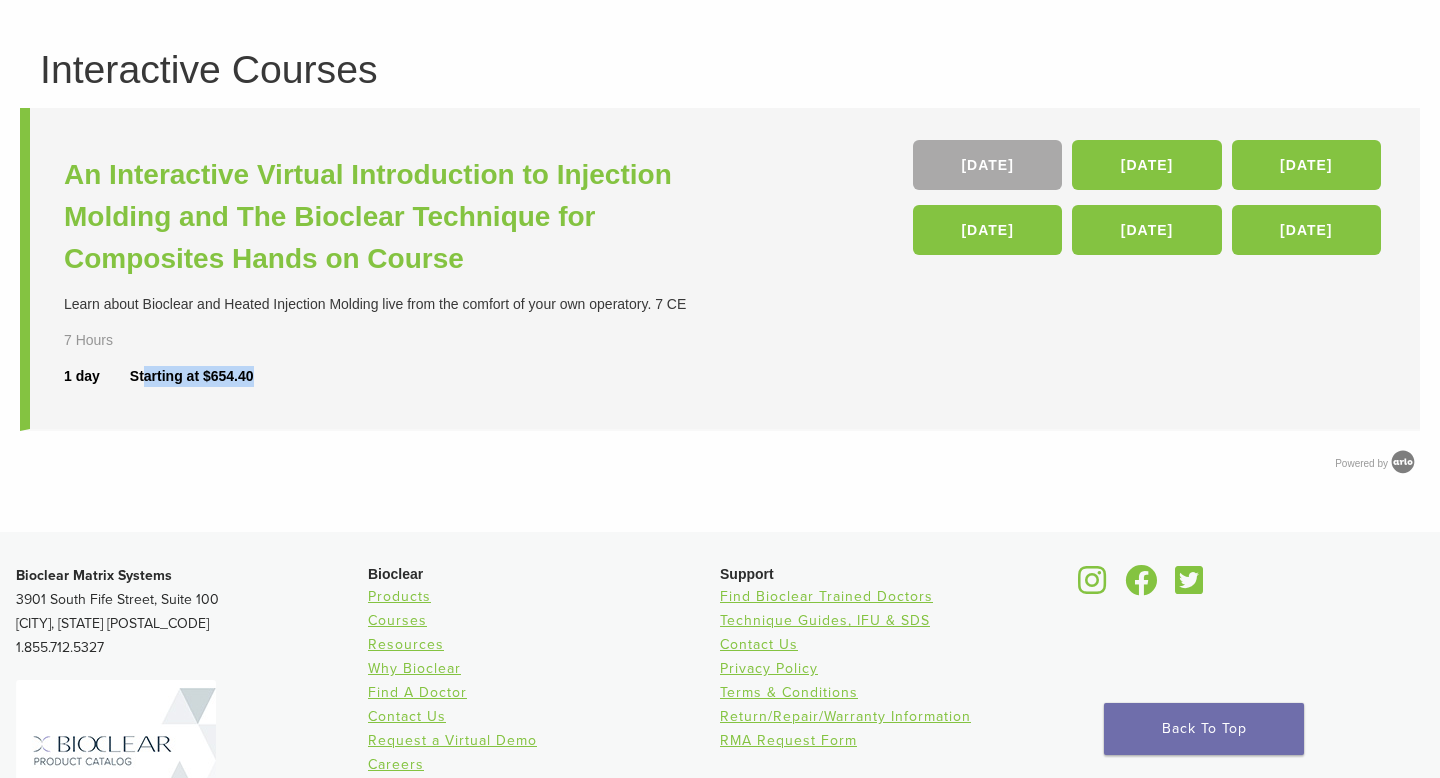 drag, startPoint x: 141, startPoint y: 380, endPoint x: 269, endPoint y: 390, distance: 128.39003 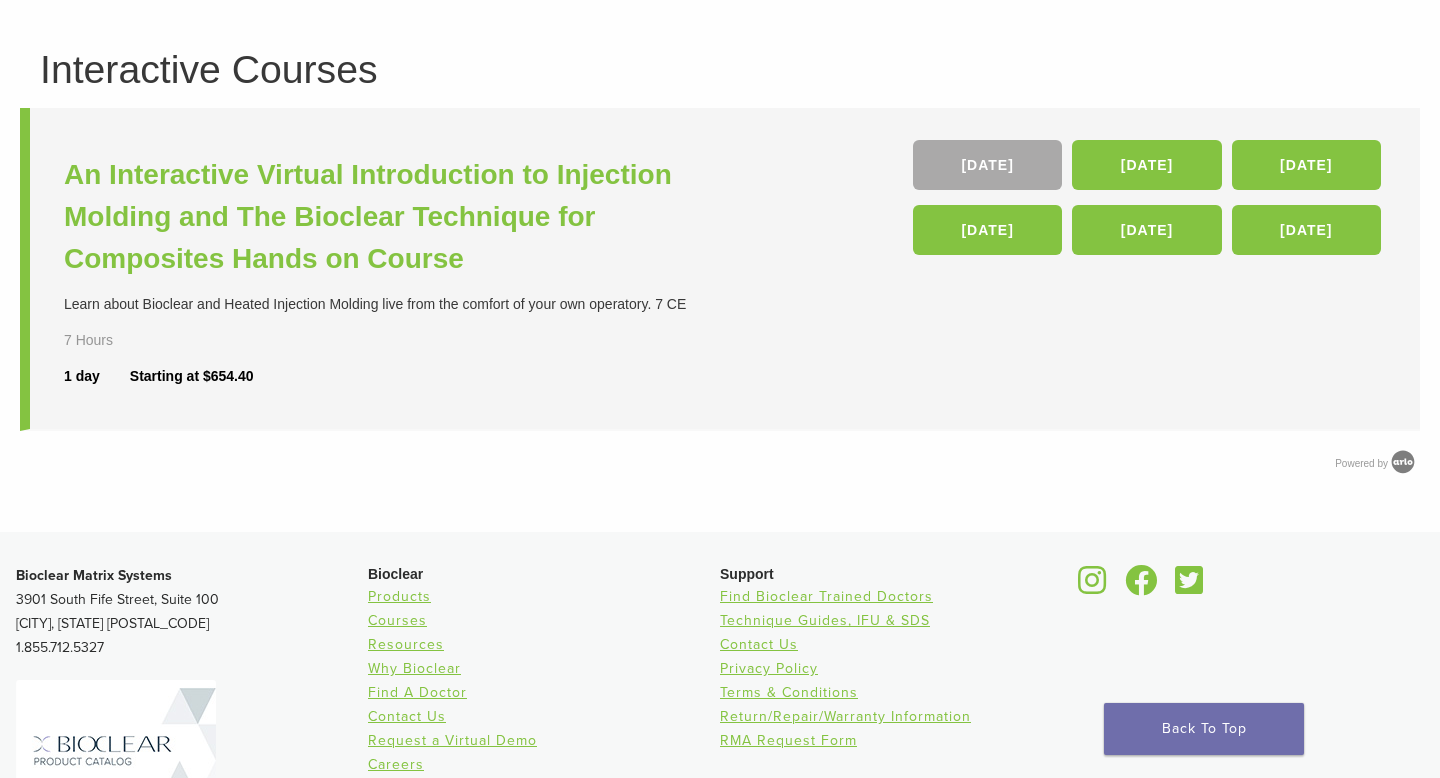 click on "An Interactive Virtual Introduction to Injection Molding and The Bioclear Technique for Composites Hands on Course
Learn about Bioclear and Heated Injection Molding live from the comfort of your own operatory. 7 CE
7 Hours
1 day
Starting at $654.40
19 Sep ,  10 Oct ,  22 Nov ,  17 Jan 26 ,  29 May 26 ,  24 Jul 26" at bounding box center (720, 269) 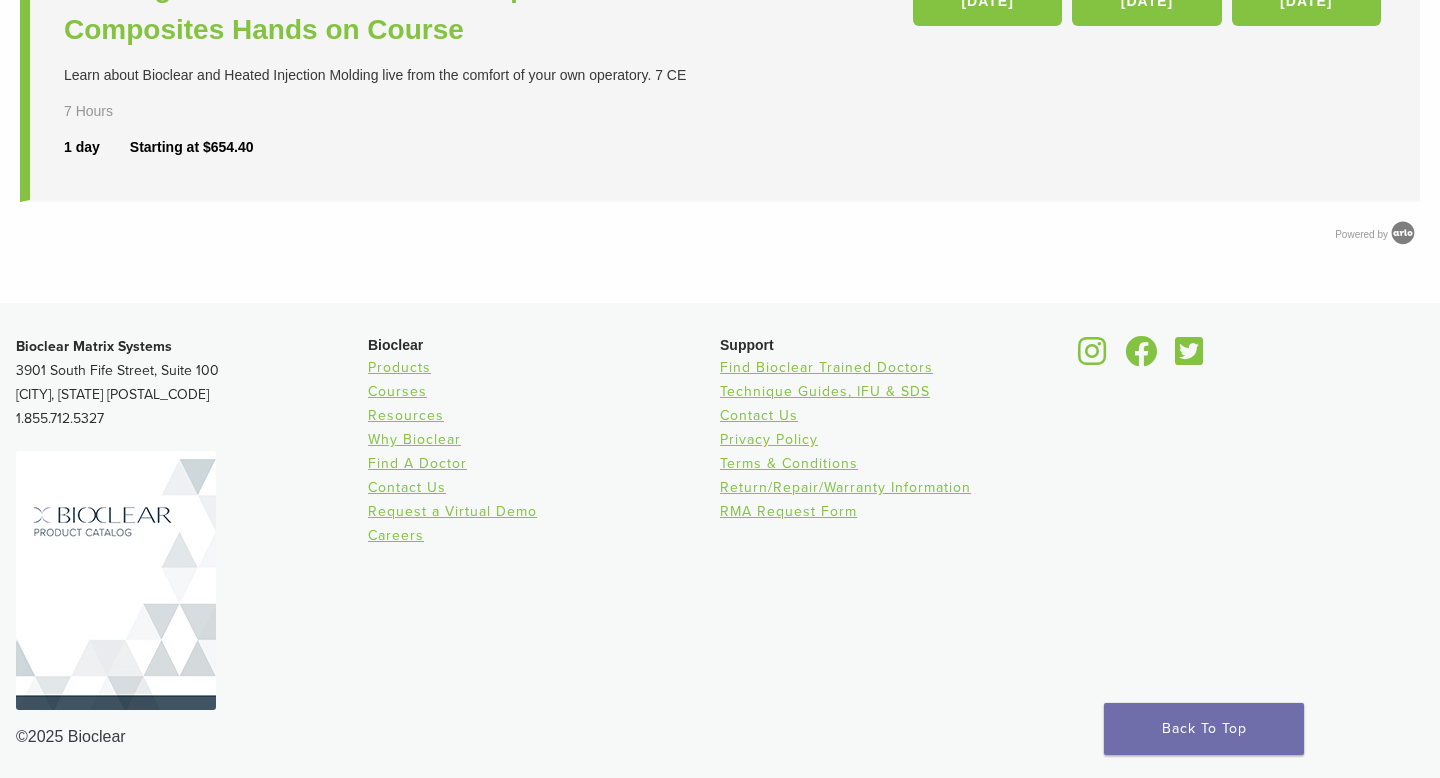 scroll, scrollTop: 365, scrollLeft: 0, axis: vertical 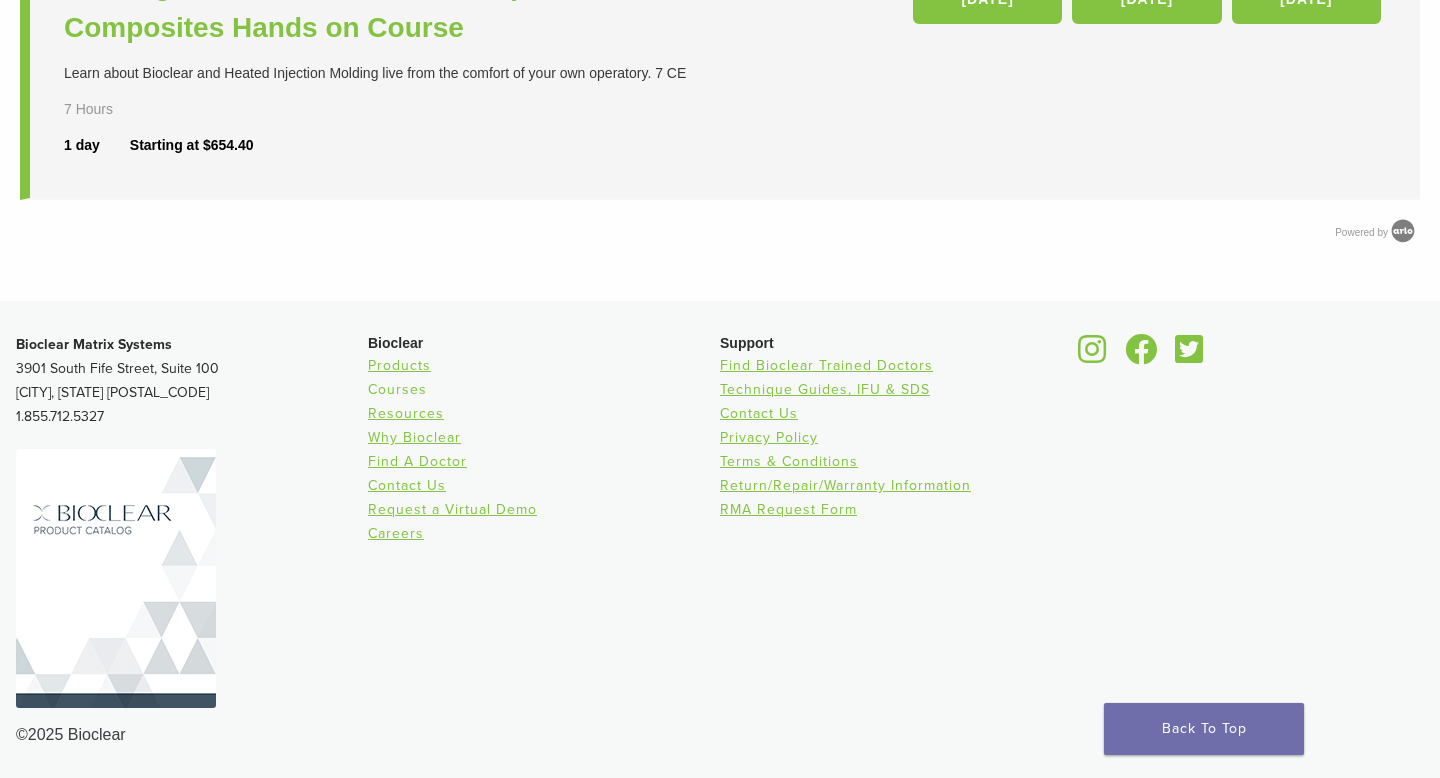 click on "Courses" at bounding box center [397, 389] 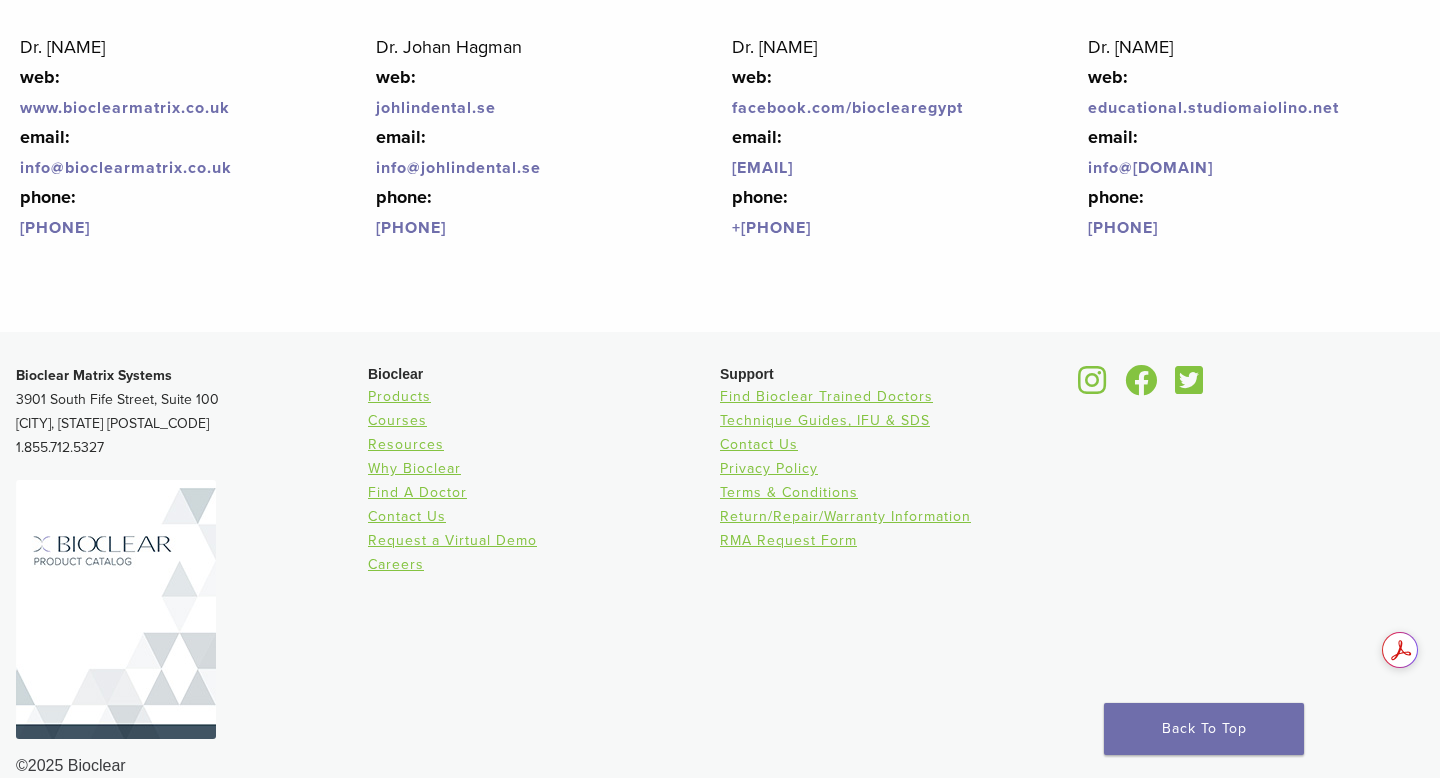 scroll, scrollTop: 4860, scrollLeft: 0, axis: vertical 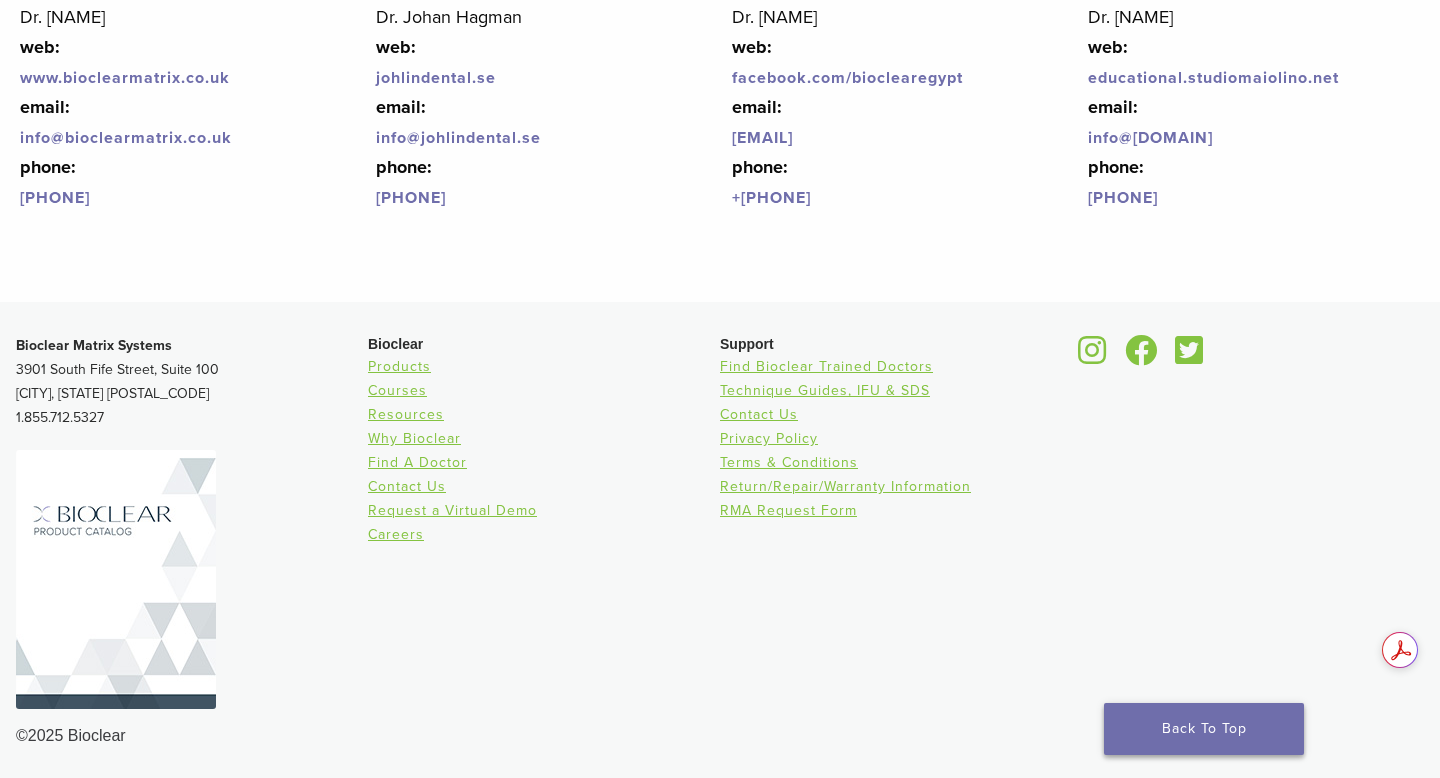 click on "Back To Top" at bounding box center [1204, 729] 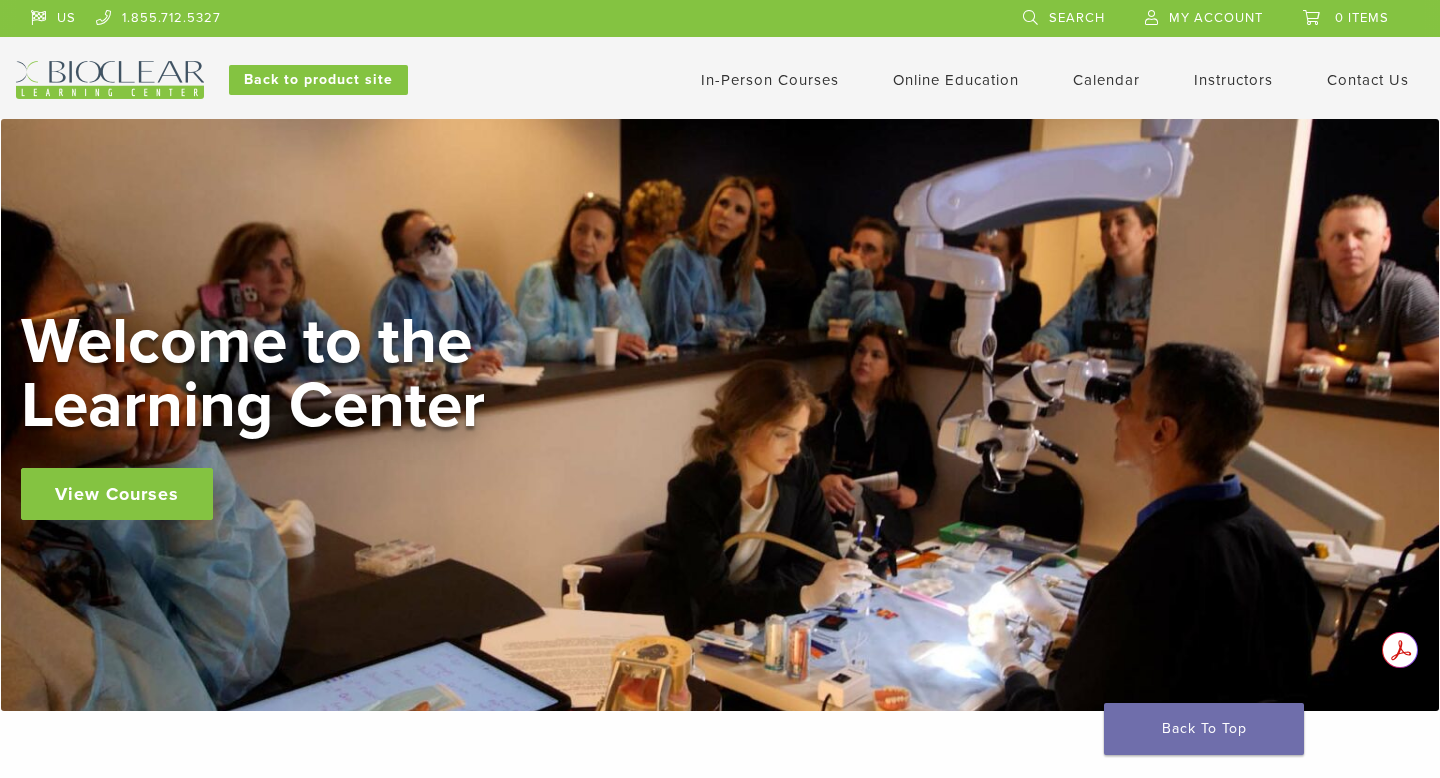 click on "In-Person Courses" at bounding box center (770, 80) 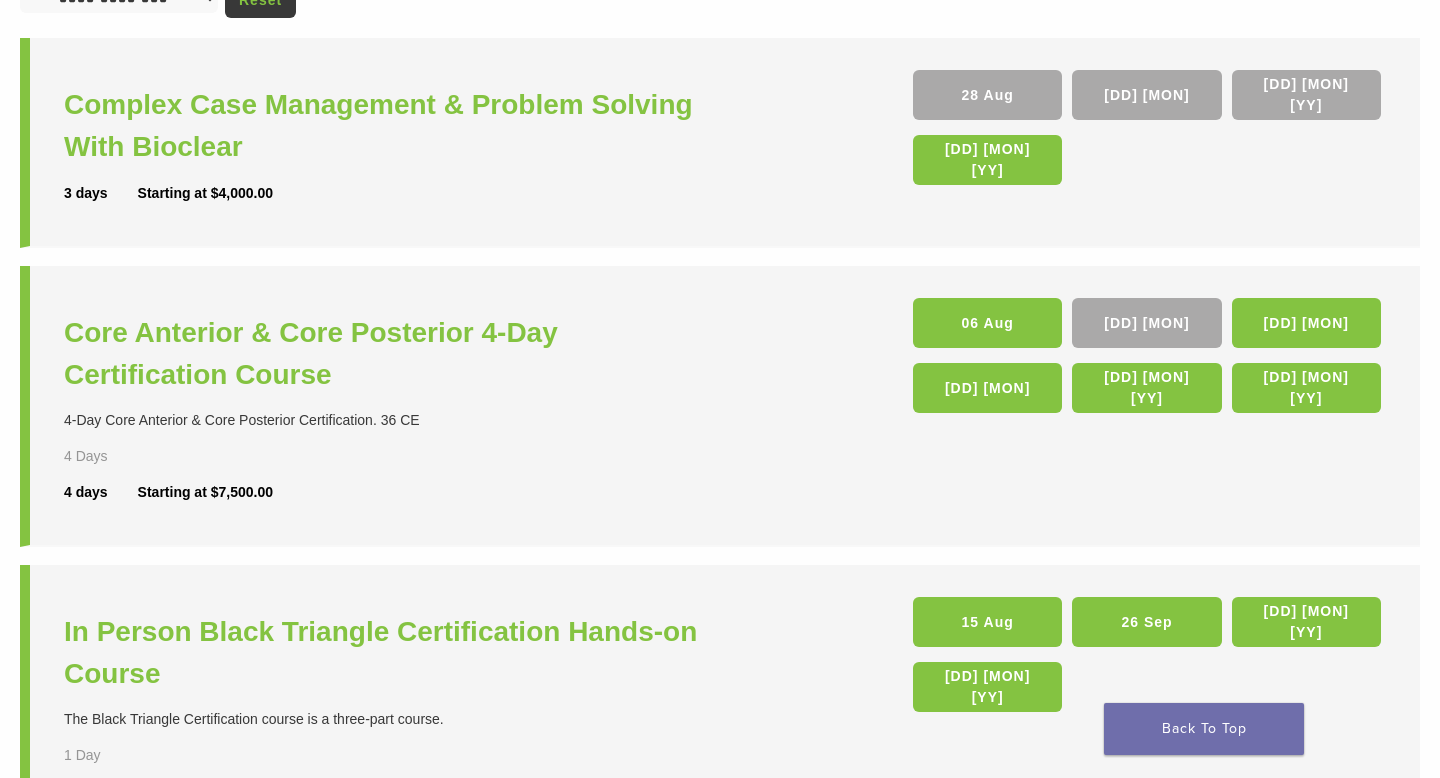 scroll, scrollTop: 242, scrollLeft: 0, axis: vertical 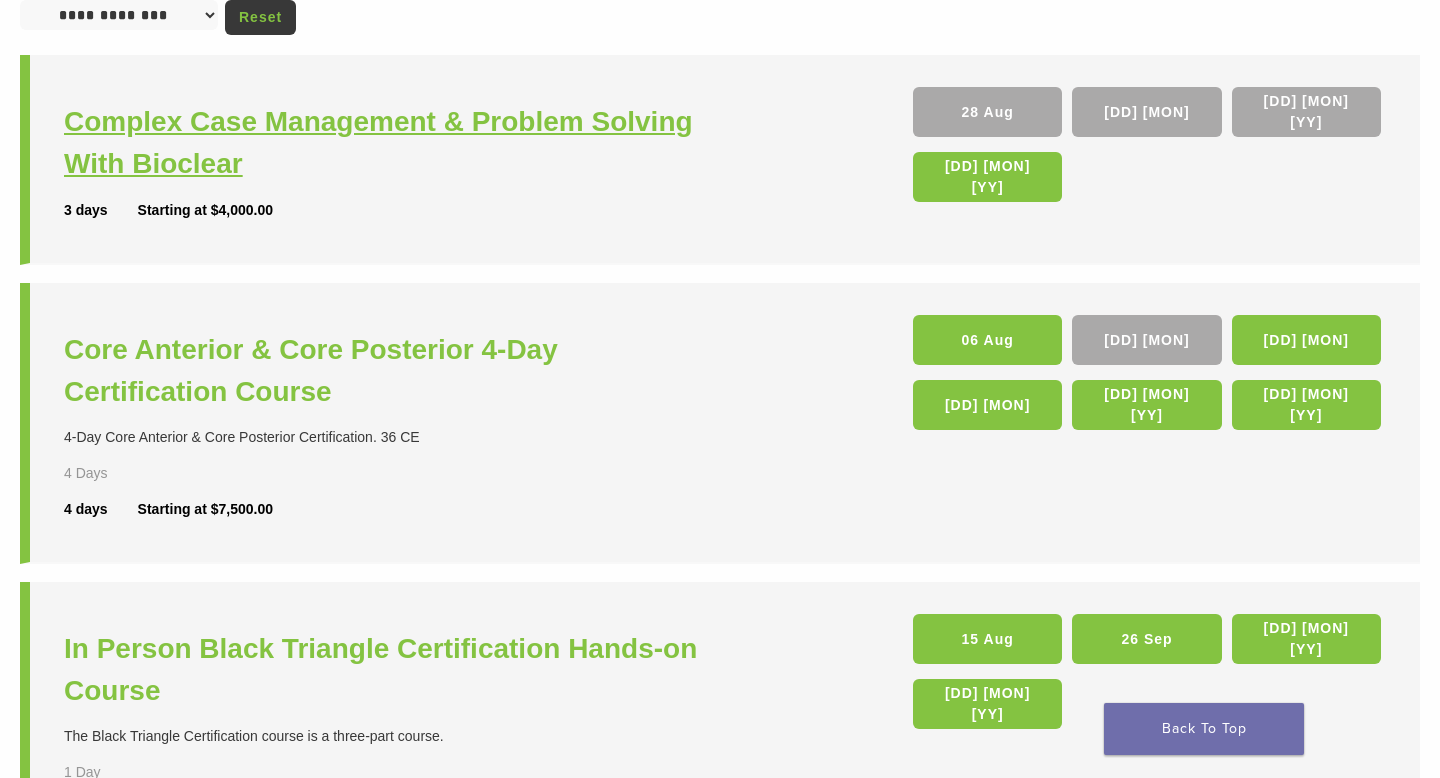 click on "Complex Case Management & Problem Solving With Bioclear" at bounding box center [394, 143] 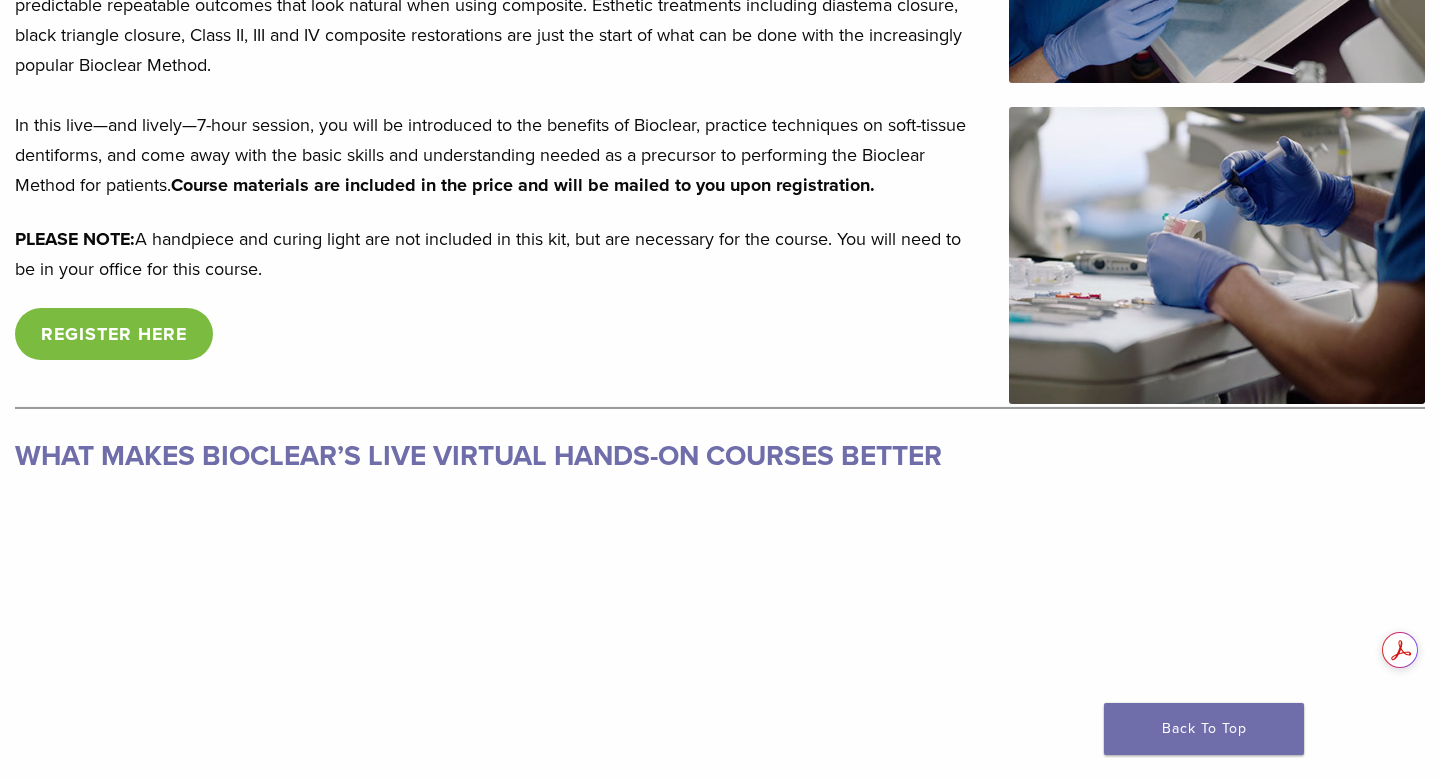 scroll, scrollTop: 208, scrollLeft: 0, axis: vertical 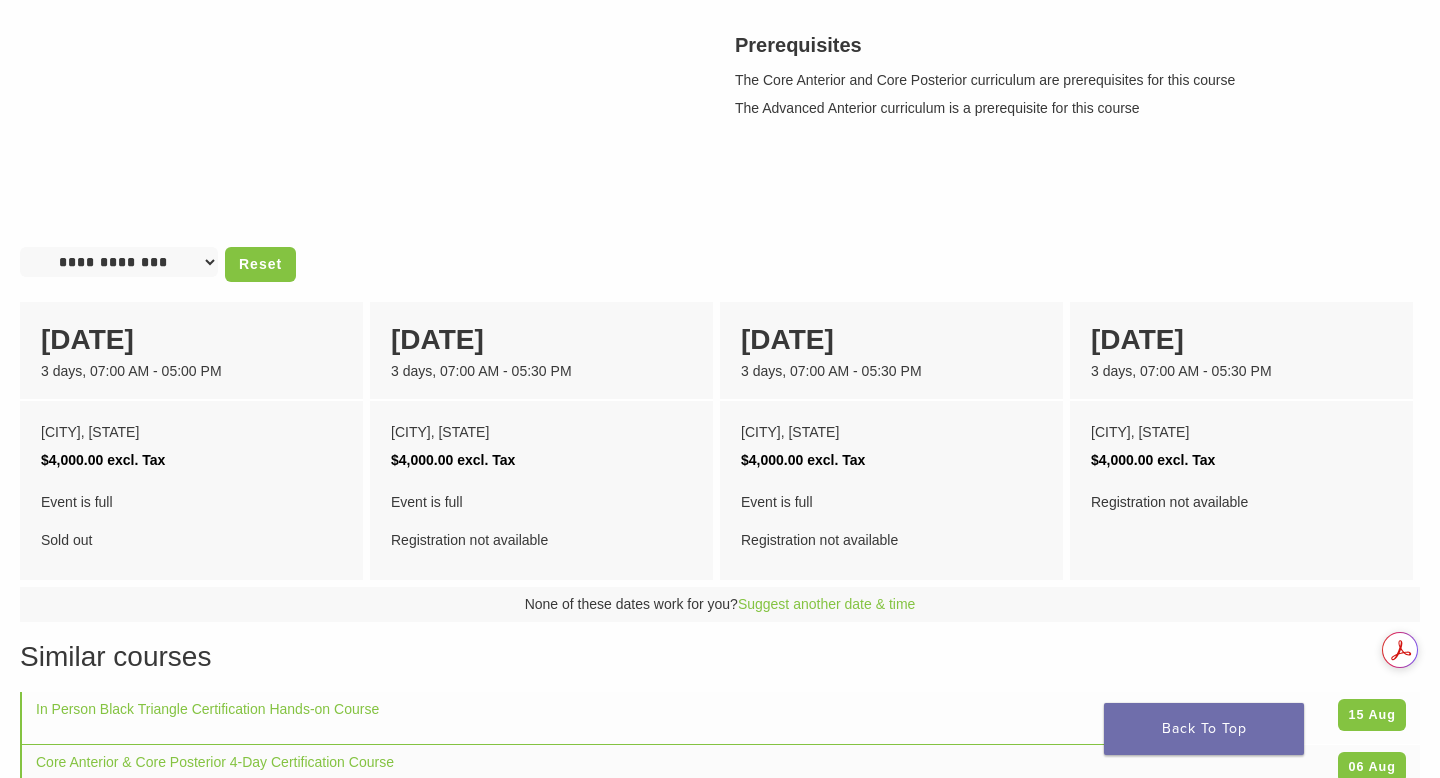 click on "Description
Complex Case Management & Problem Solving With Bioclear
Course Highlights
-Why the adjustable push-pull is a game changer in larger class ll cases
-Cracked Teeth covered in depth
- Snap- Off incisor cases" Can these teeth be saved with Bioclear?
Next level Root Overlays
-Open Posterior Contacts: Closing open contacts and even diastemas in the posterior
-Smile Design Problem Solving: The three most common mistakes we see with Bioclear cases, Plus recipe for success
-Bonus: Problem solving session: each doctor will have time to share a challenging case.
Prerequisites
The Core Anterior and Core Posterior curriculum are prerequisites for this course
The Advanced Anterior curriculum is a prerequisite for this course" at bounding box center [720, -57] 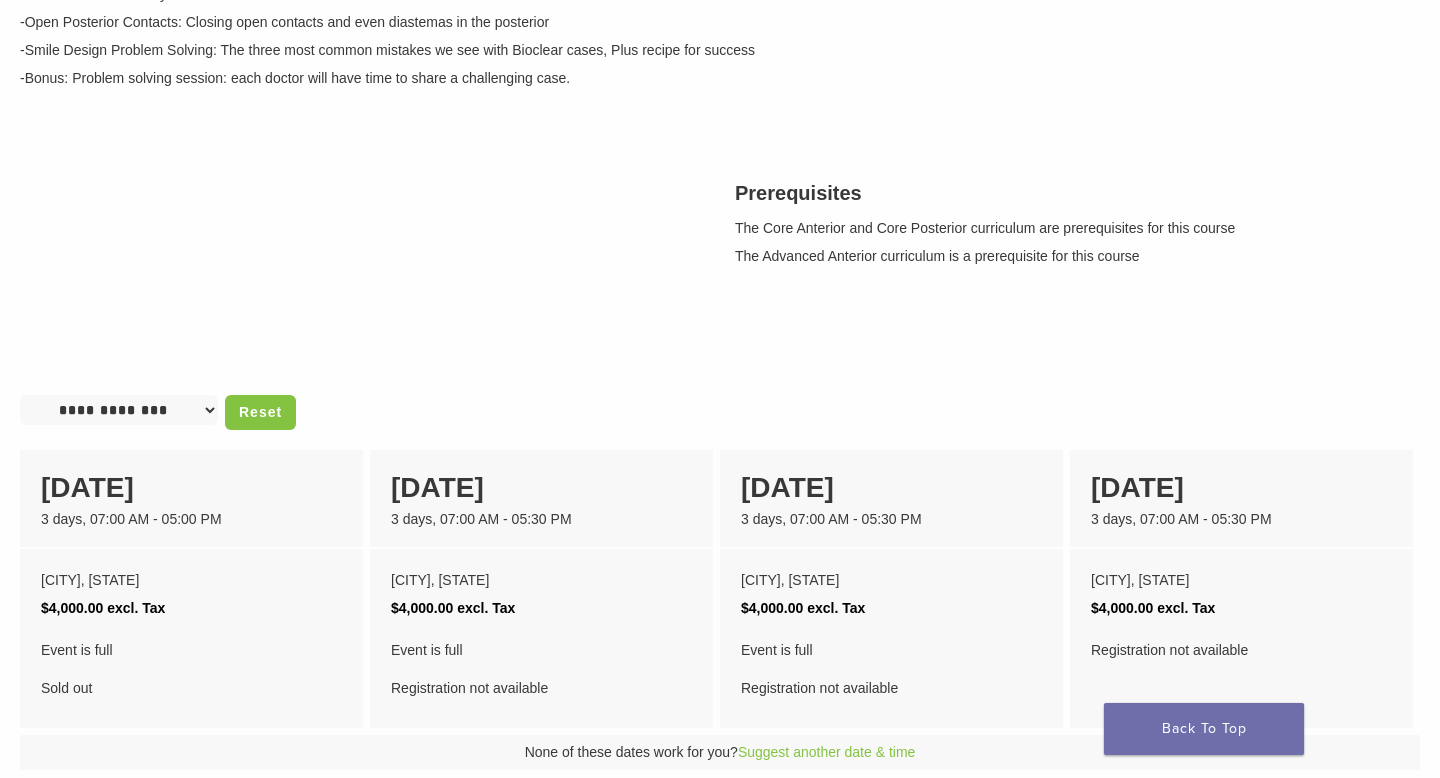 scroll, scrollTop: 482, scrollLeft: 0, axis: vertical 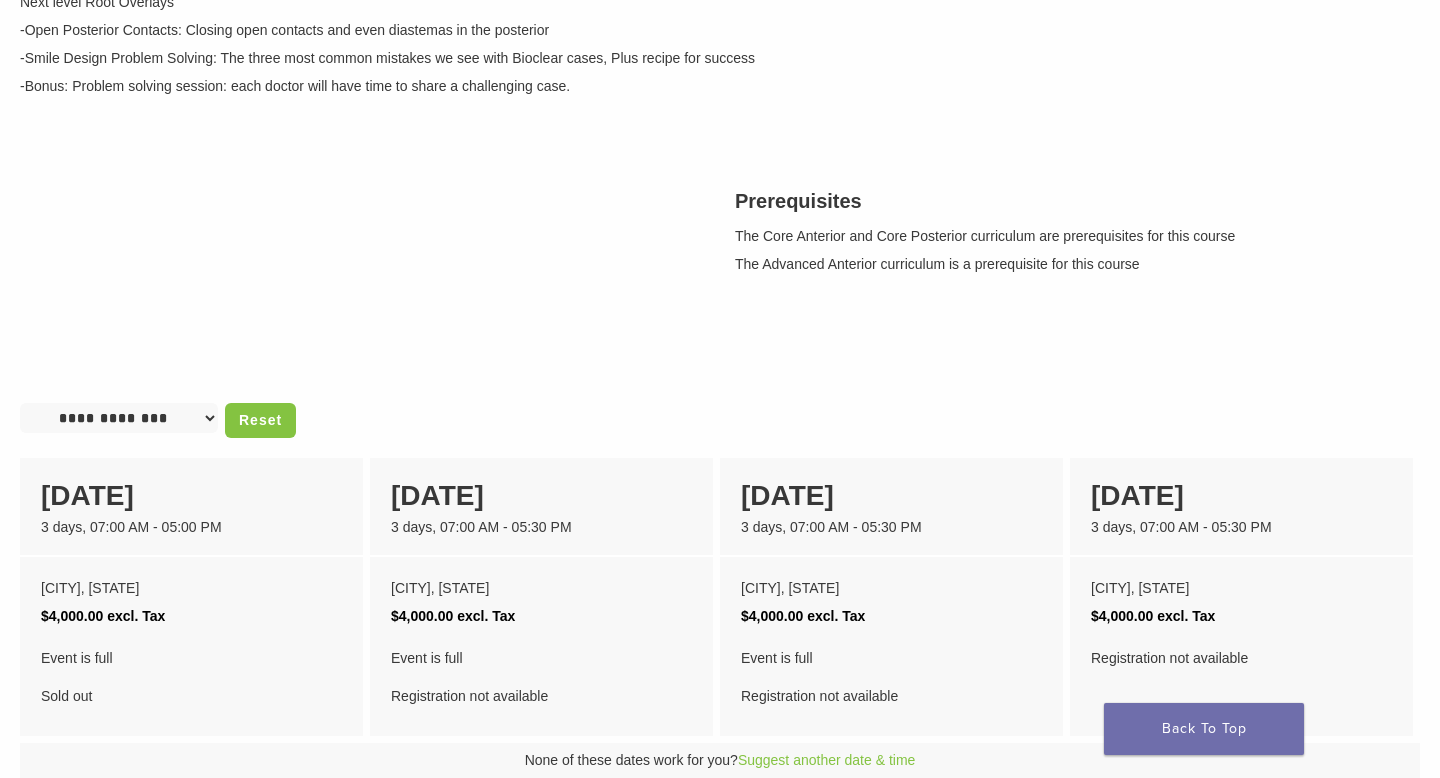 drag, startPoint x: 734, startPoint y: 247, endPoint x: 977, endPoint y: 250, distance: 243.01852 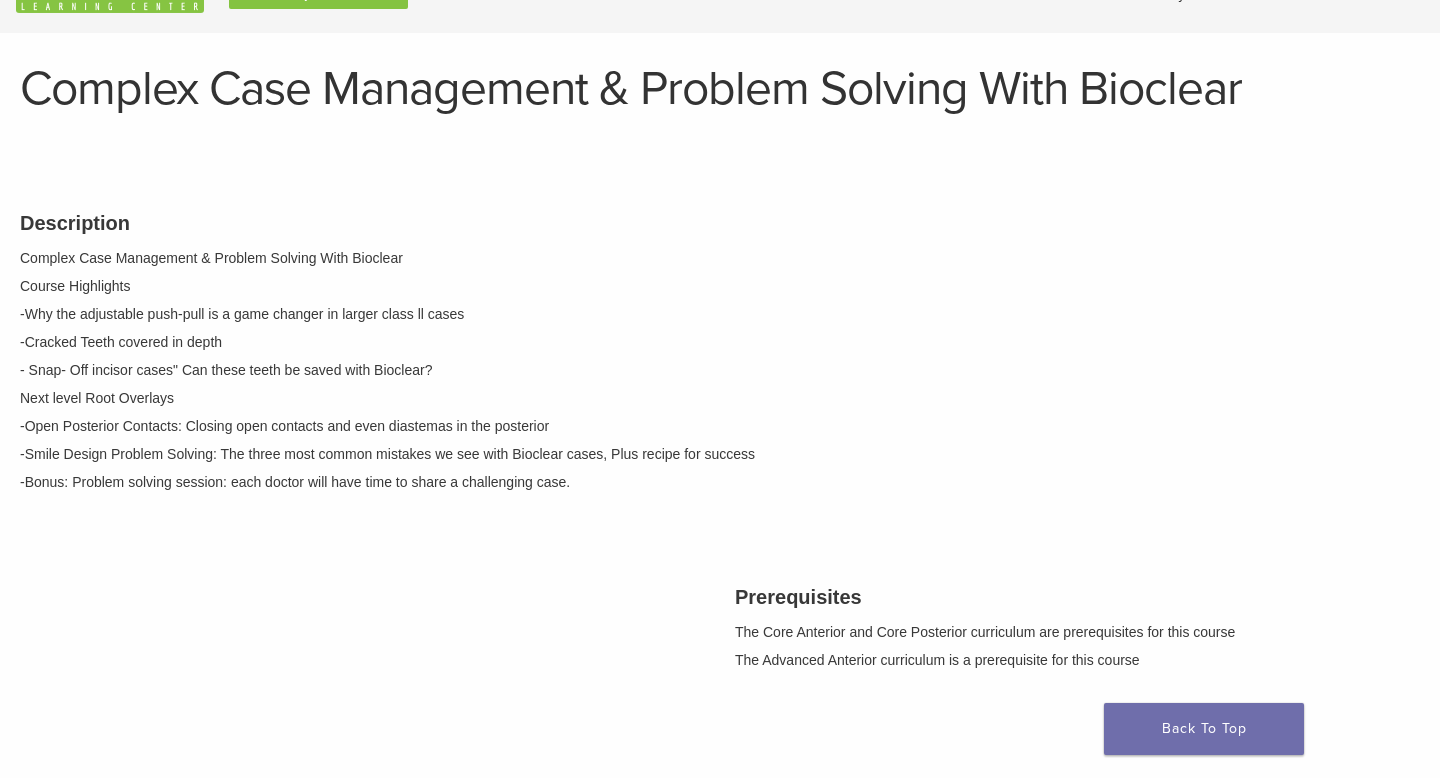 scroll, scrollTop: 0, scrollLeft: 0, axis: both 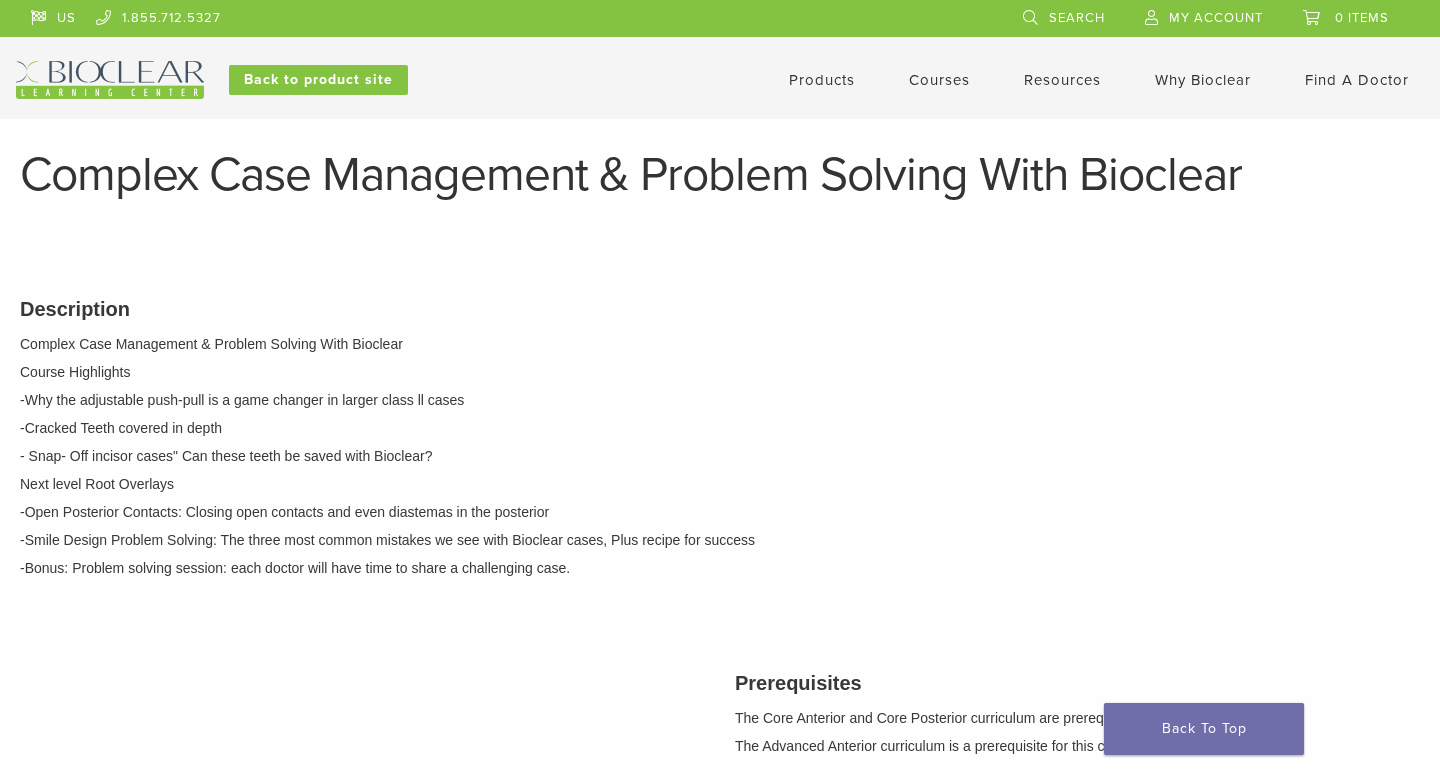 click on "Courses" at bounding box center [939, 80] 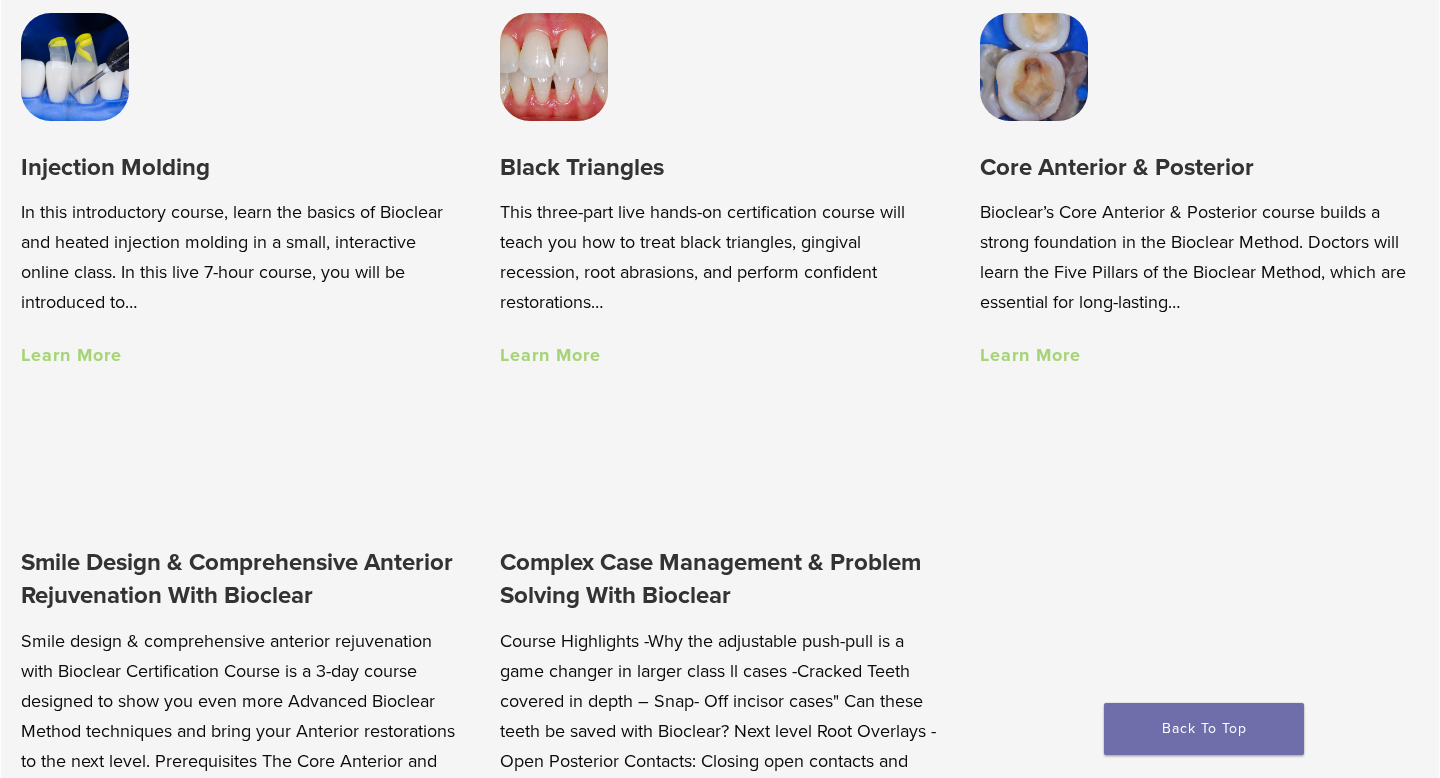 scroll, scrollTop: 1467, scrollLeft: 0, axis: vertical 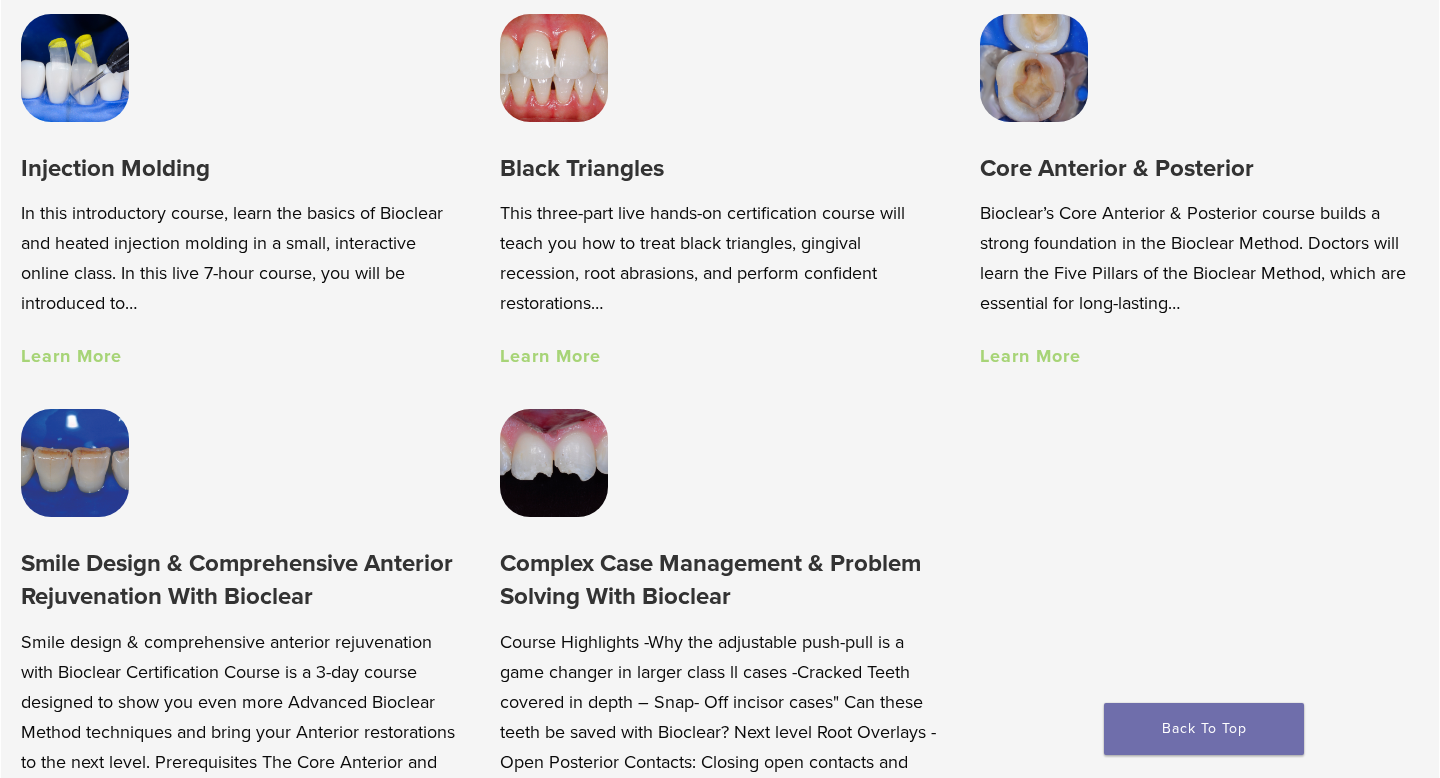 click at bounding box center [1034, 68] 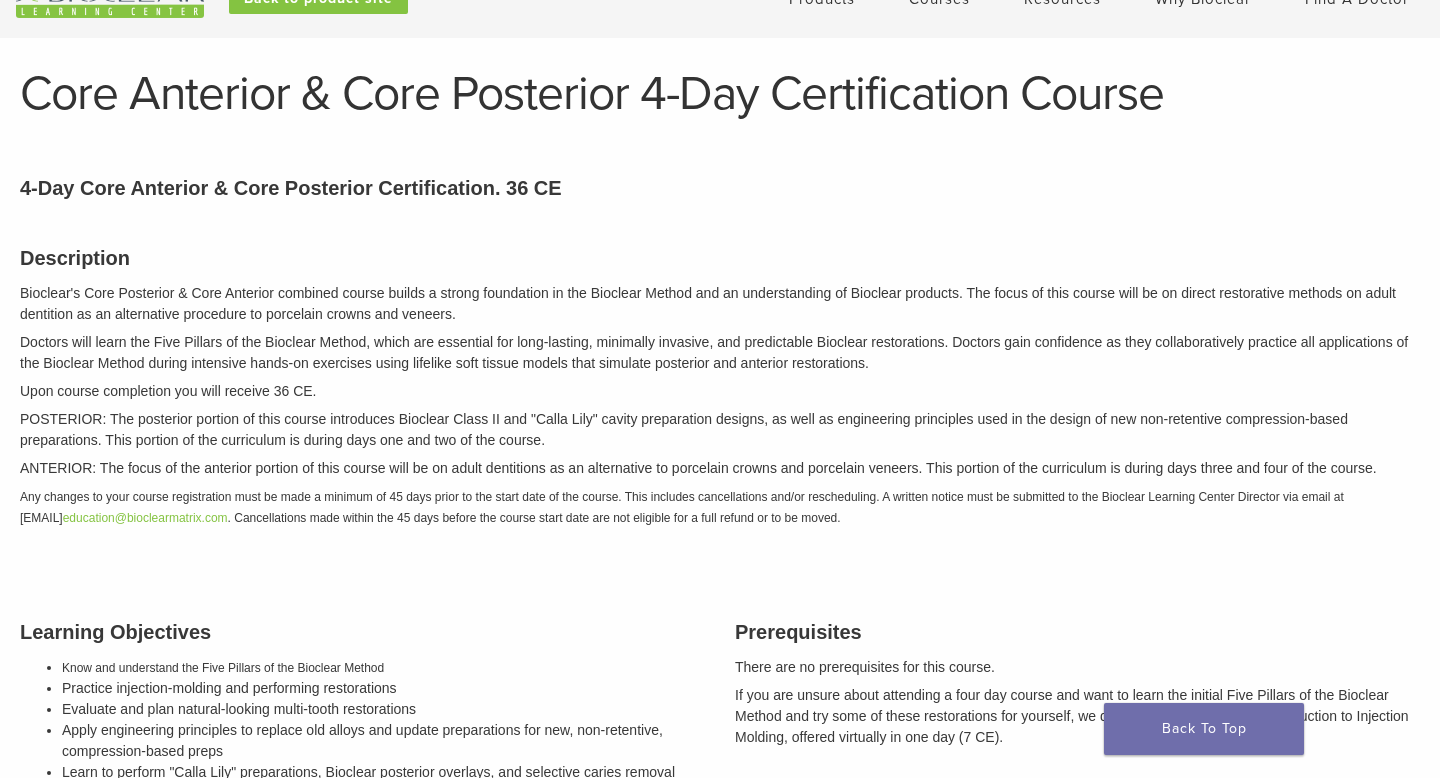 scroll, scrollTop: 0, scrollLeft: 0, axis: both 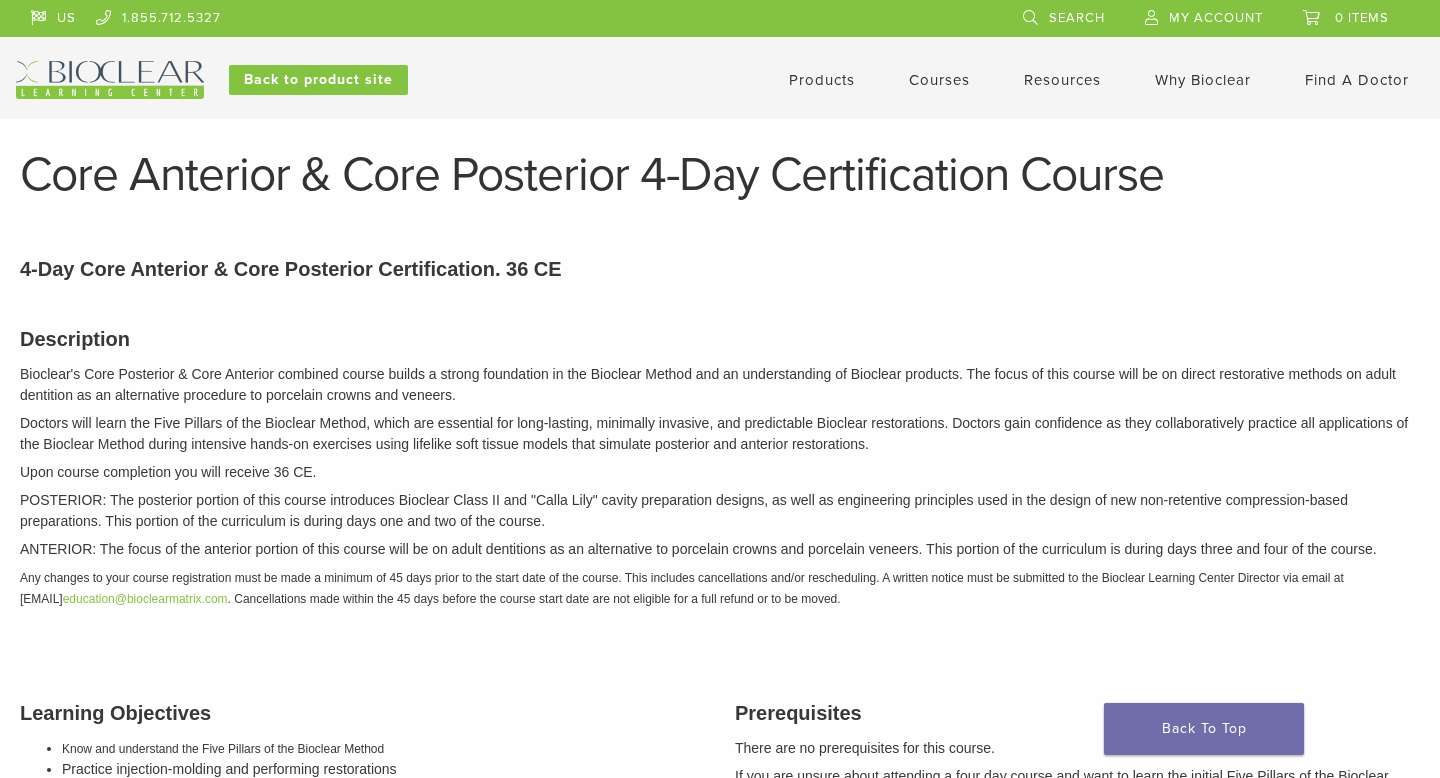 click on "Courses" at bounding box center [939, 80] 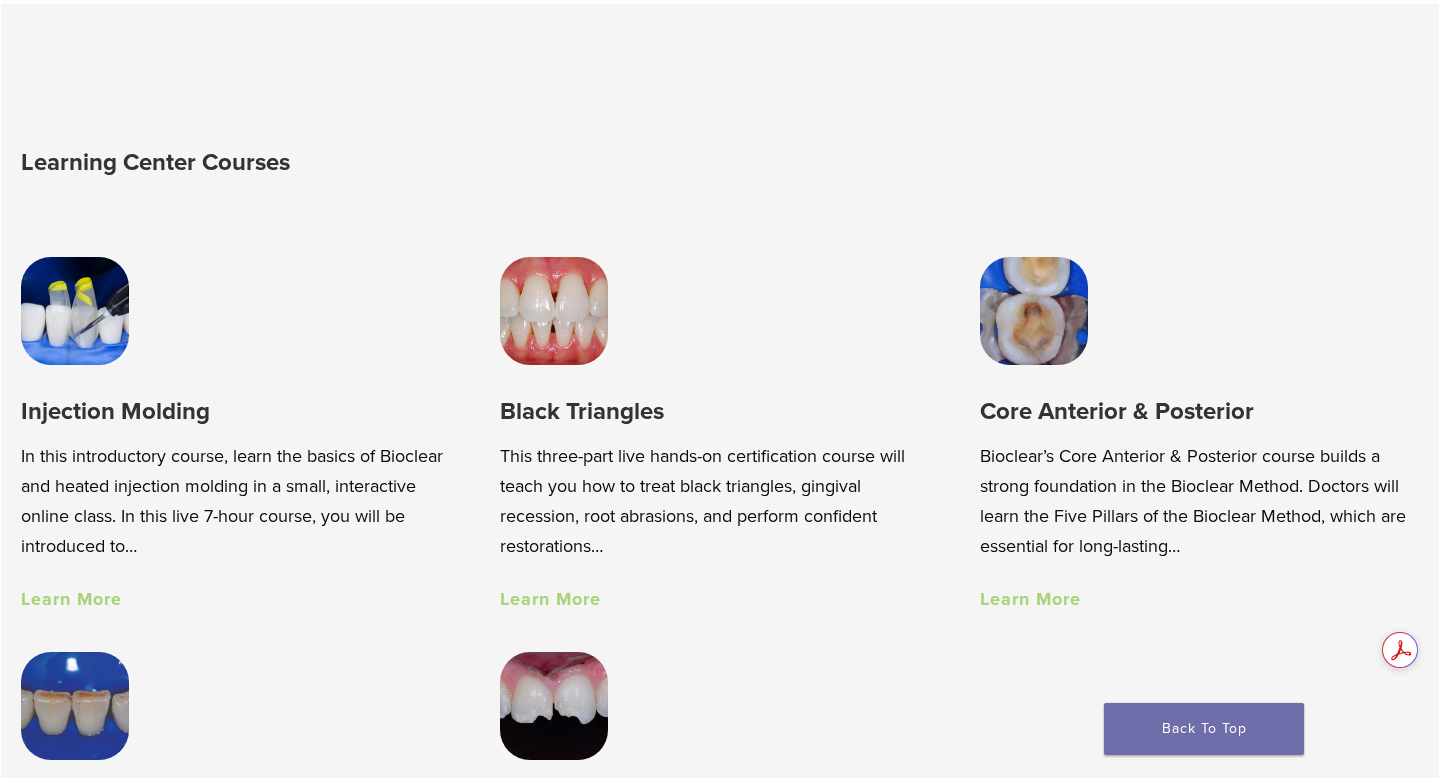 scroll, scrollTop: 1254, scrollLeft: 0, axis: vertical 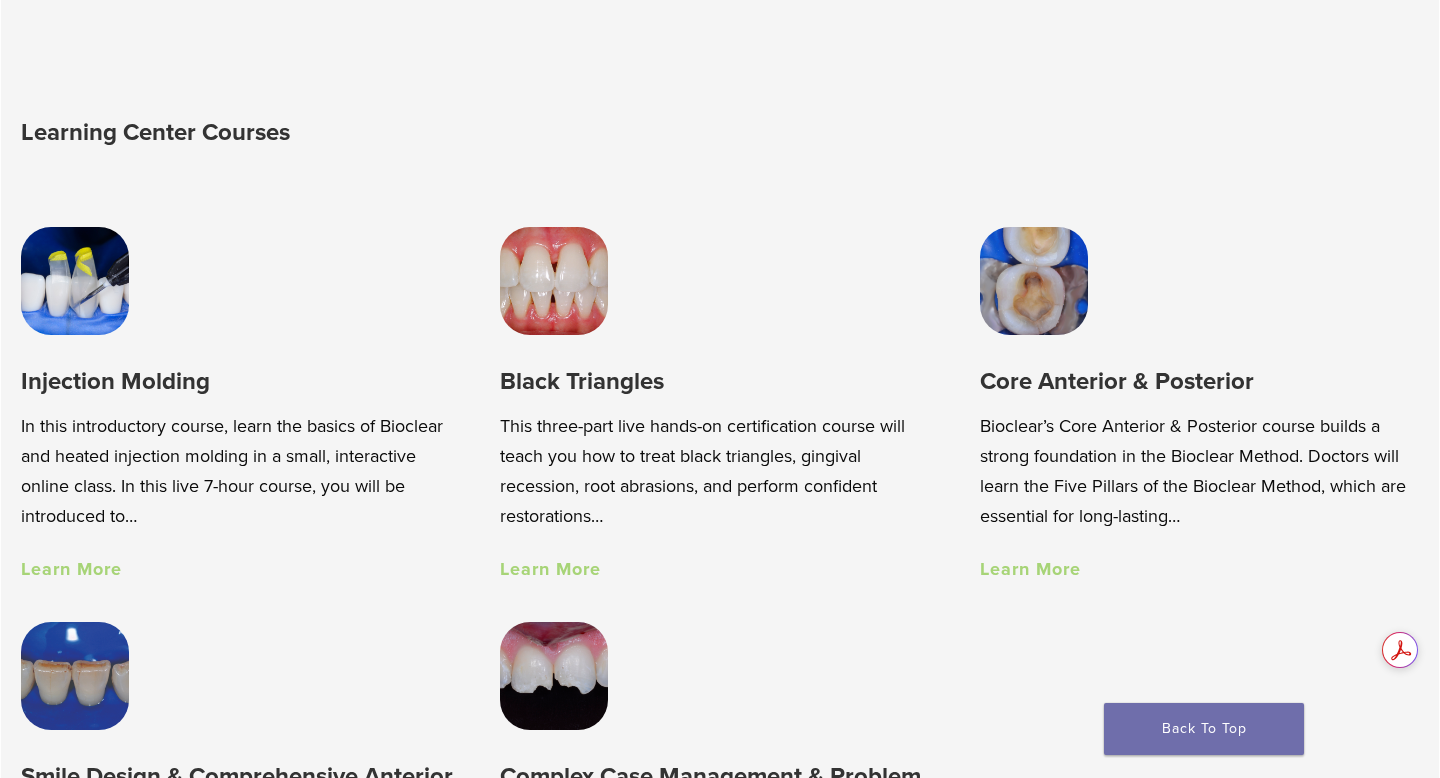 click on "Learn More" at bounding box center [71, 569] 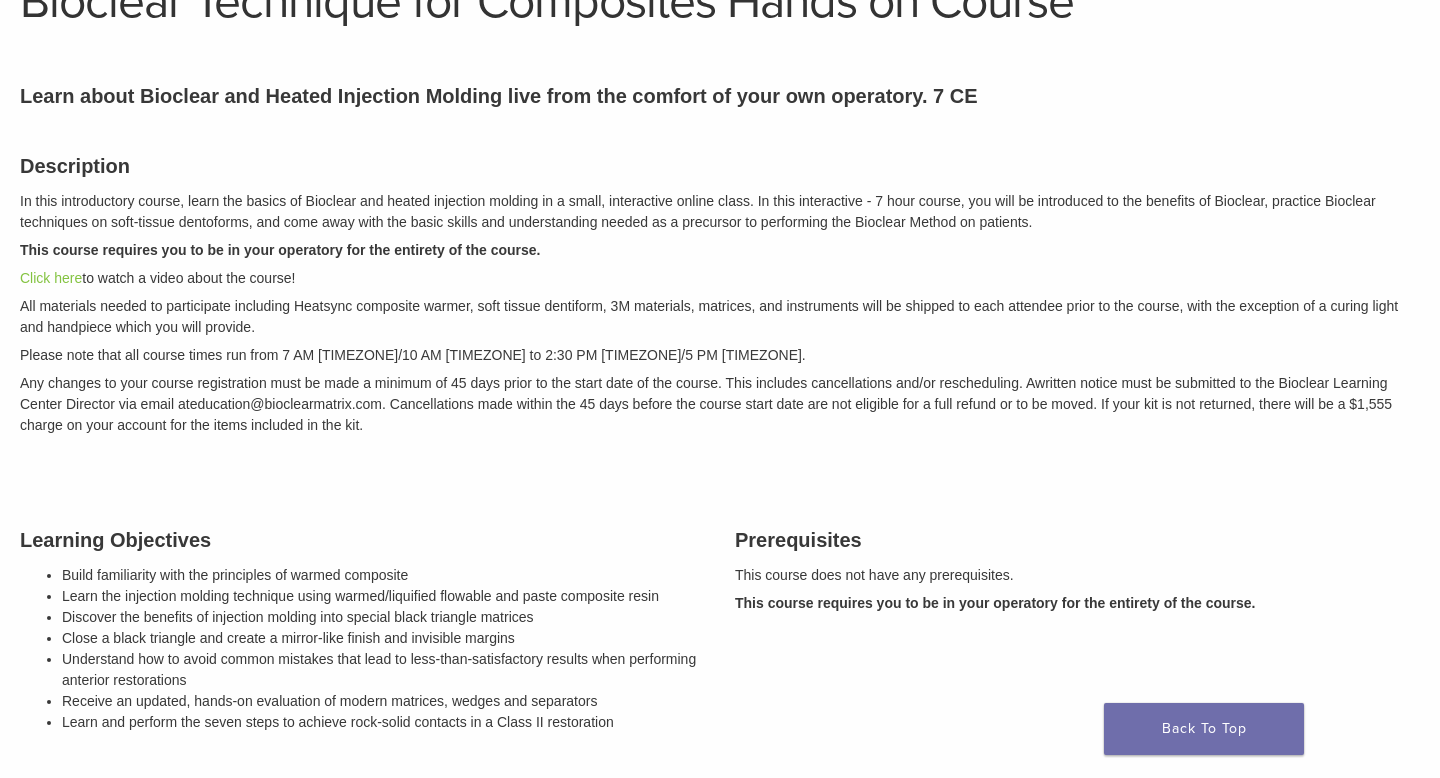 scroll, scrollTop: 230, scrollLeft: 0, axis: vertical 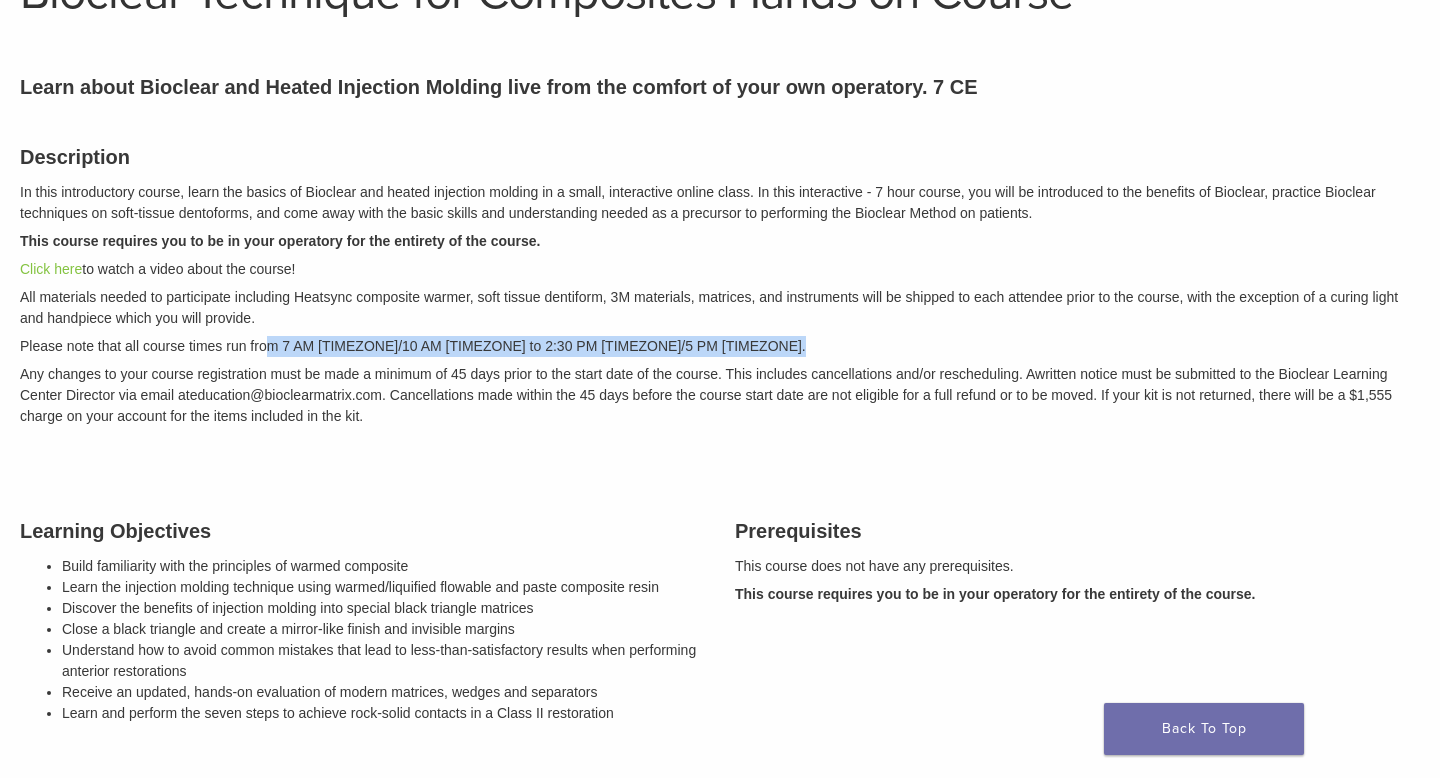 drag, startPoint x: 273, startPoint y: 346, endPoint x: 391, endPoint y: 359, distance: 118.71394 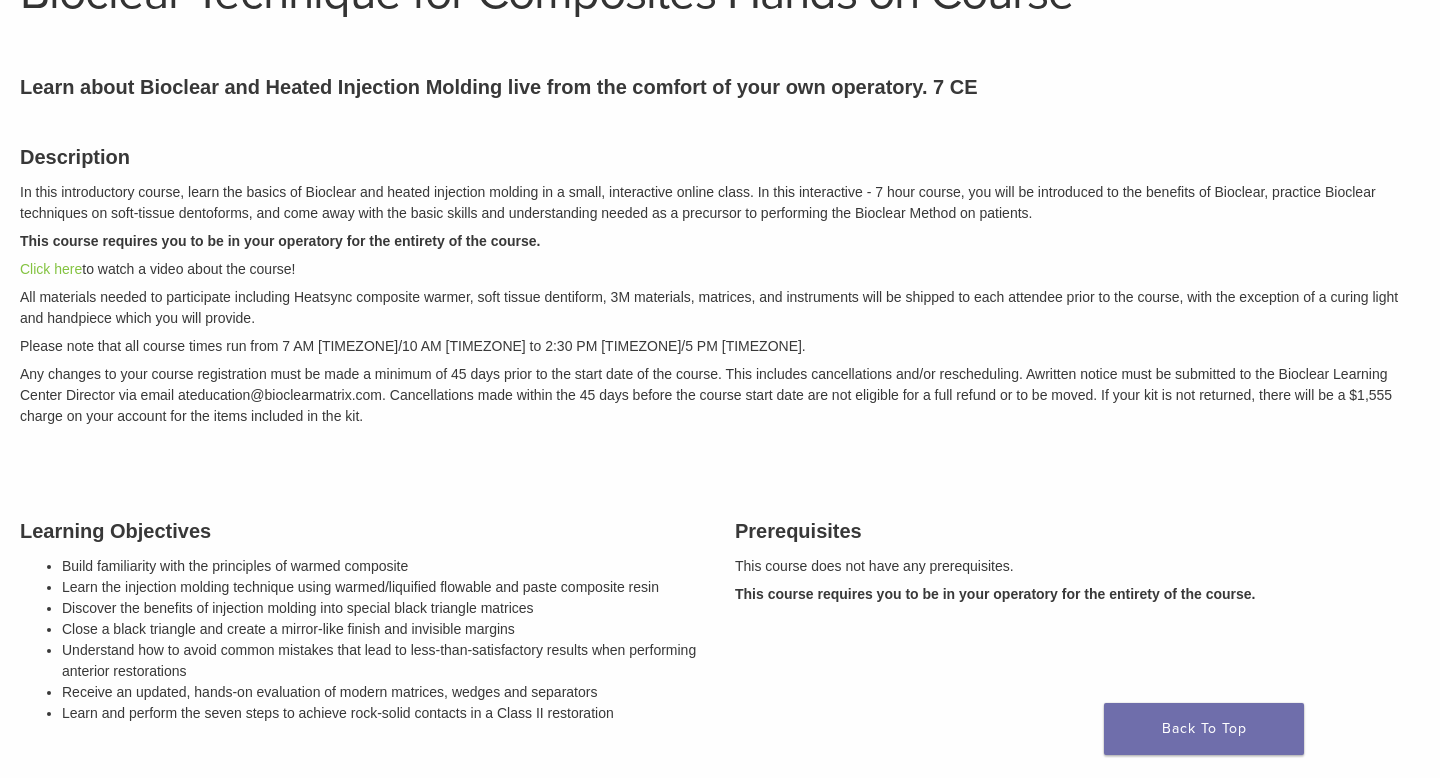 click on "Any changes to your course registration must be made a minimum of 45 days prior to the start date of the course. This includes cancellations and/or rescheduling. A" at bounding box center [527, 374] 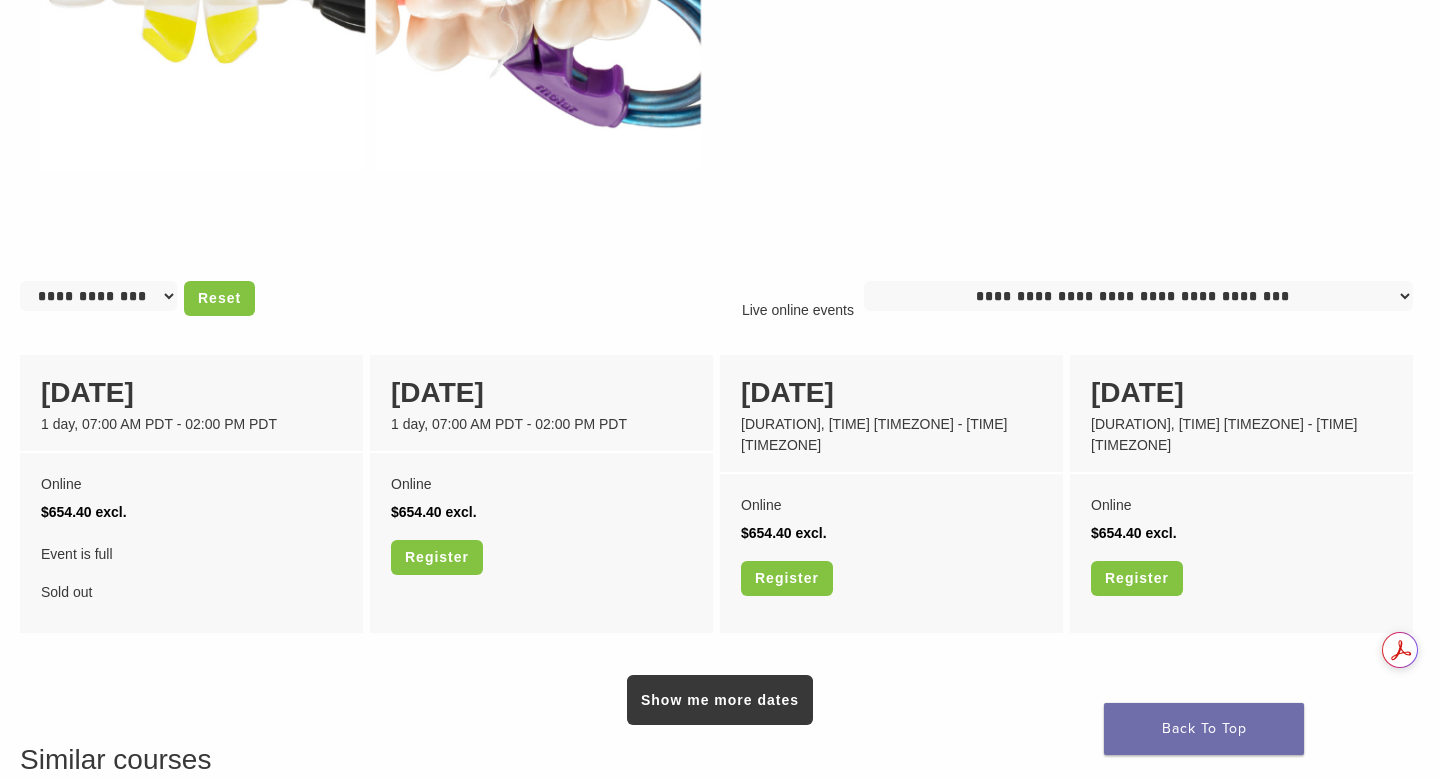 scroll, scrollTop: 1356, scrollLeft: 0, axis: vertical 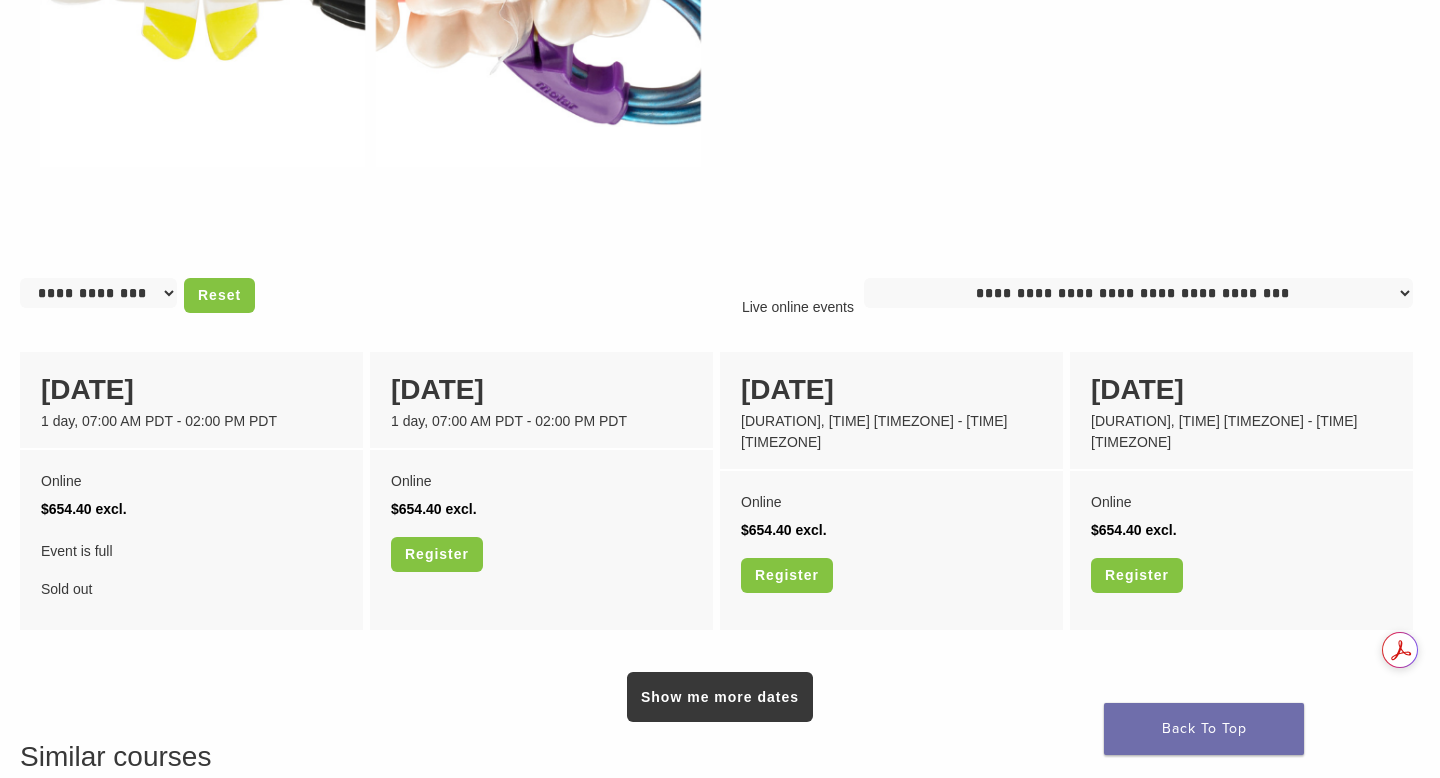 click on "**********" at bounding box center (1138, 293) 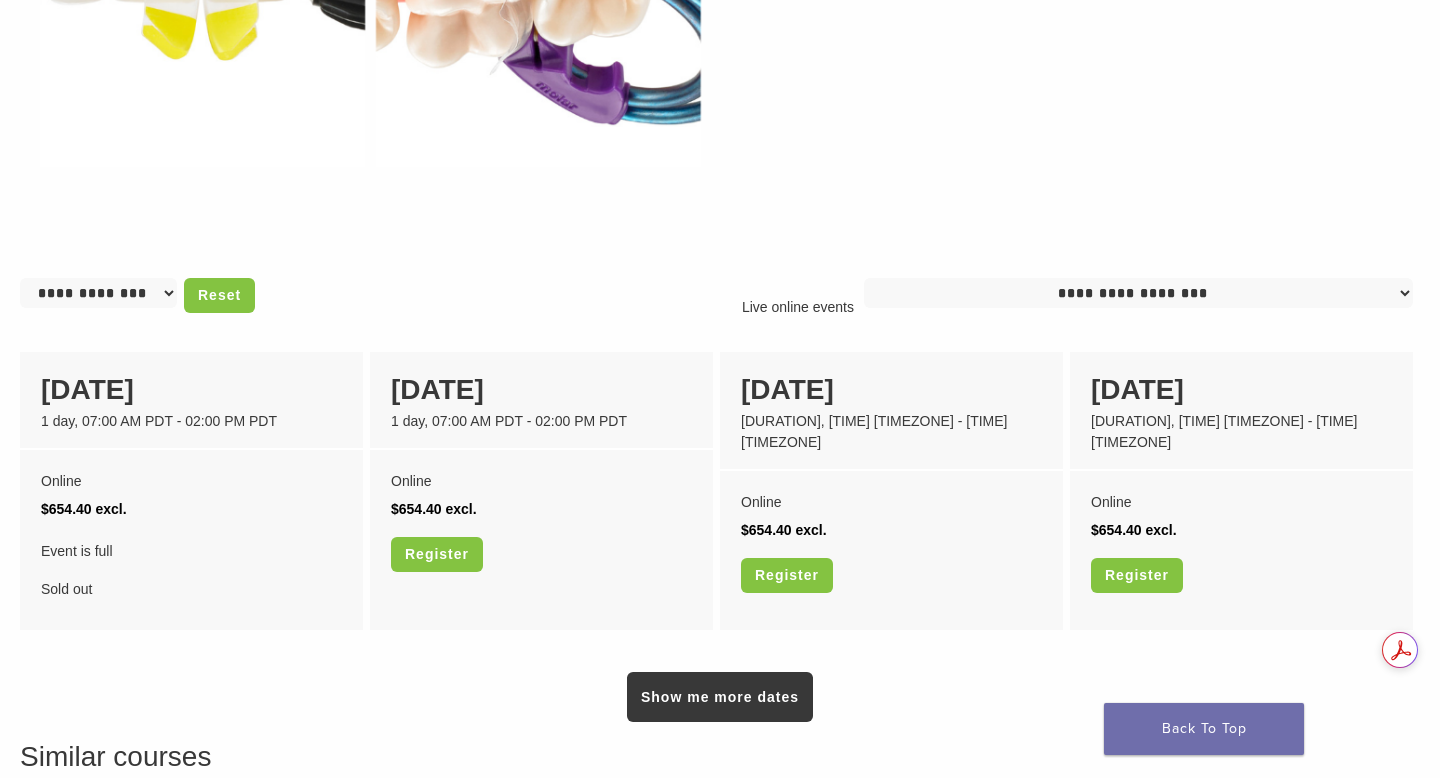 click at bounding box center [1070, -19] 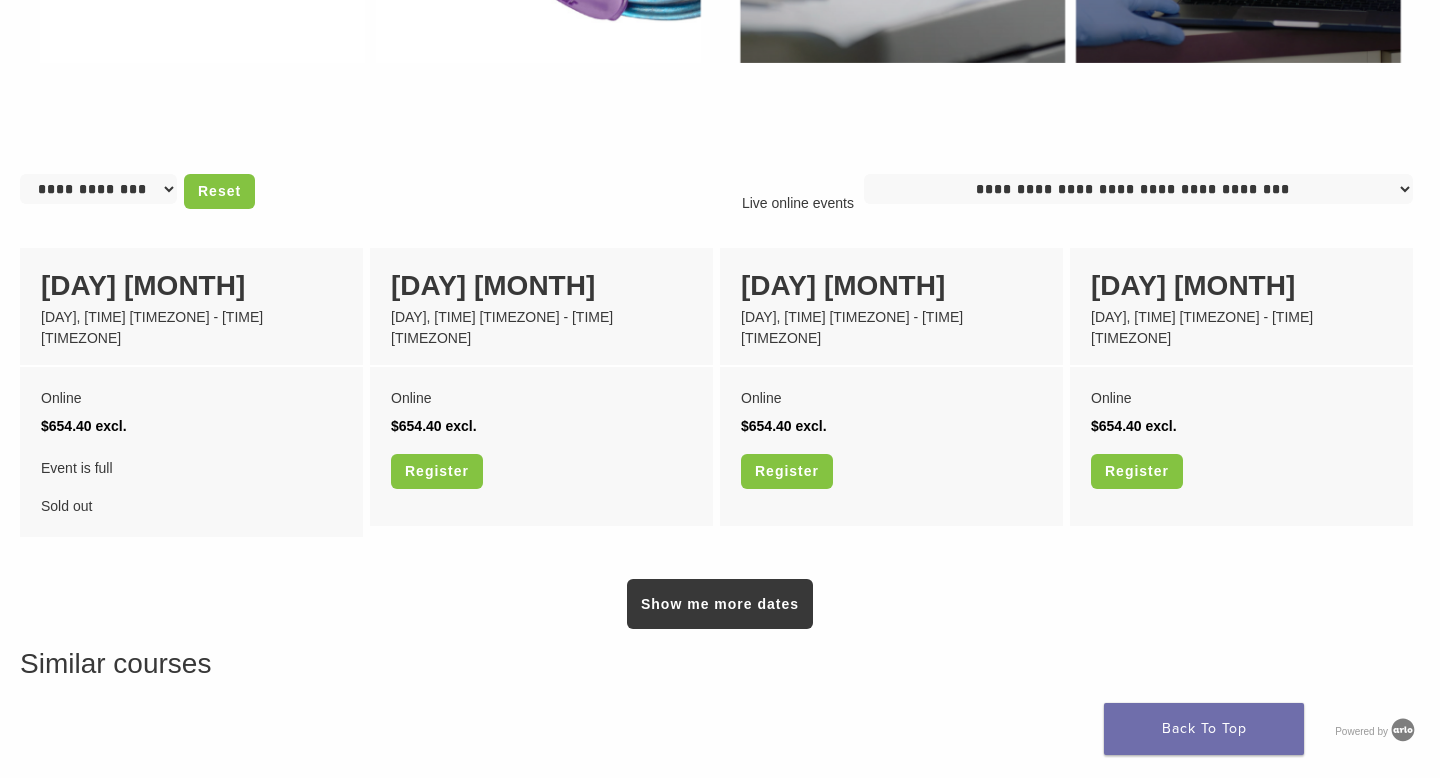 scroll, scrollTop: 1437, scrollLeft: 0, axis: vertical 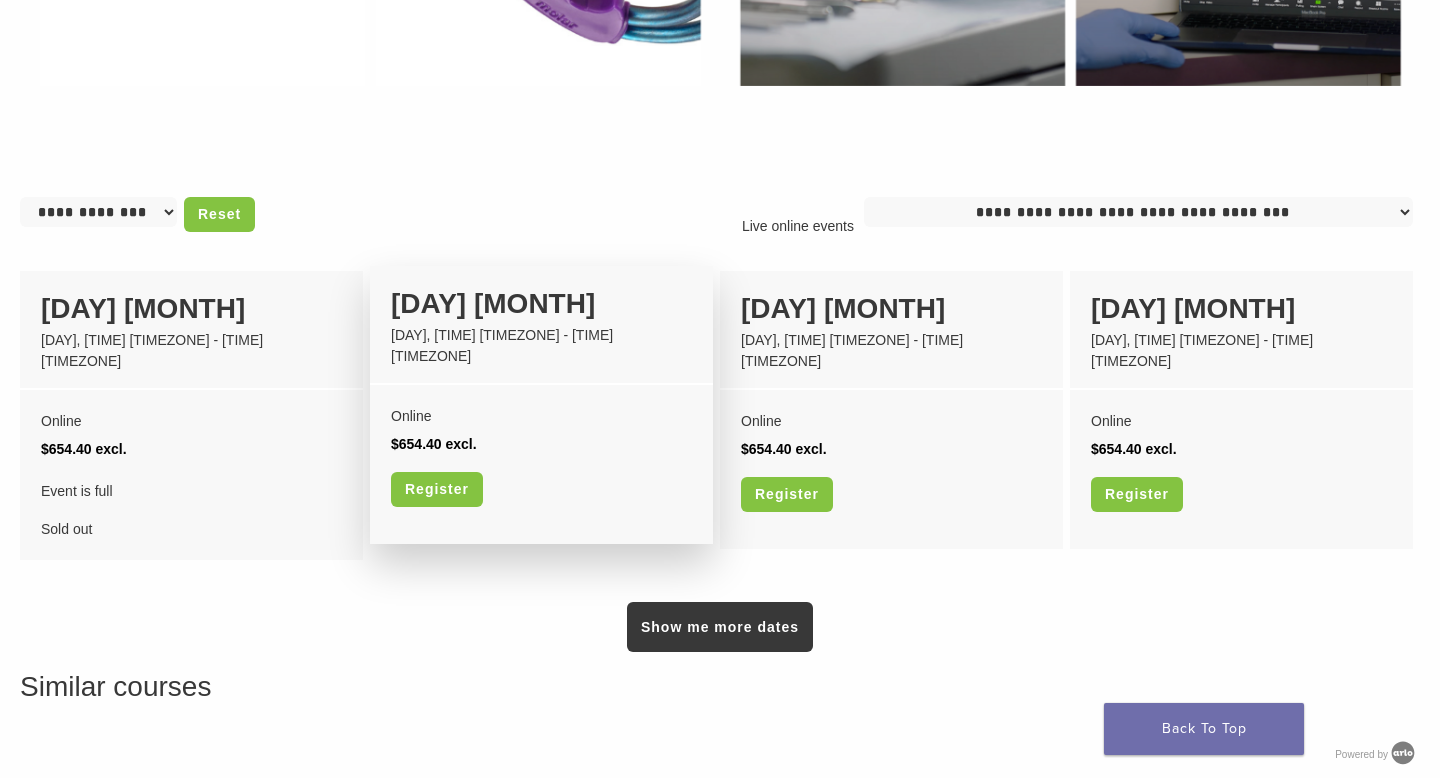 click on "[DAY], [TIME] [TIMEZONE] - [TIME] [TIMEZONE]" at bounding box center [541, 346] 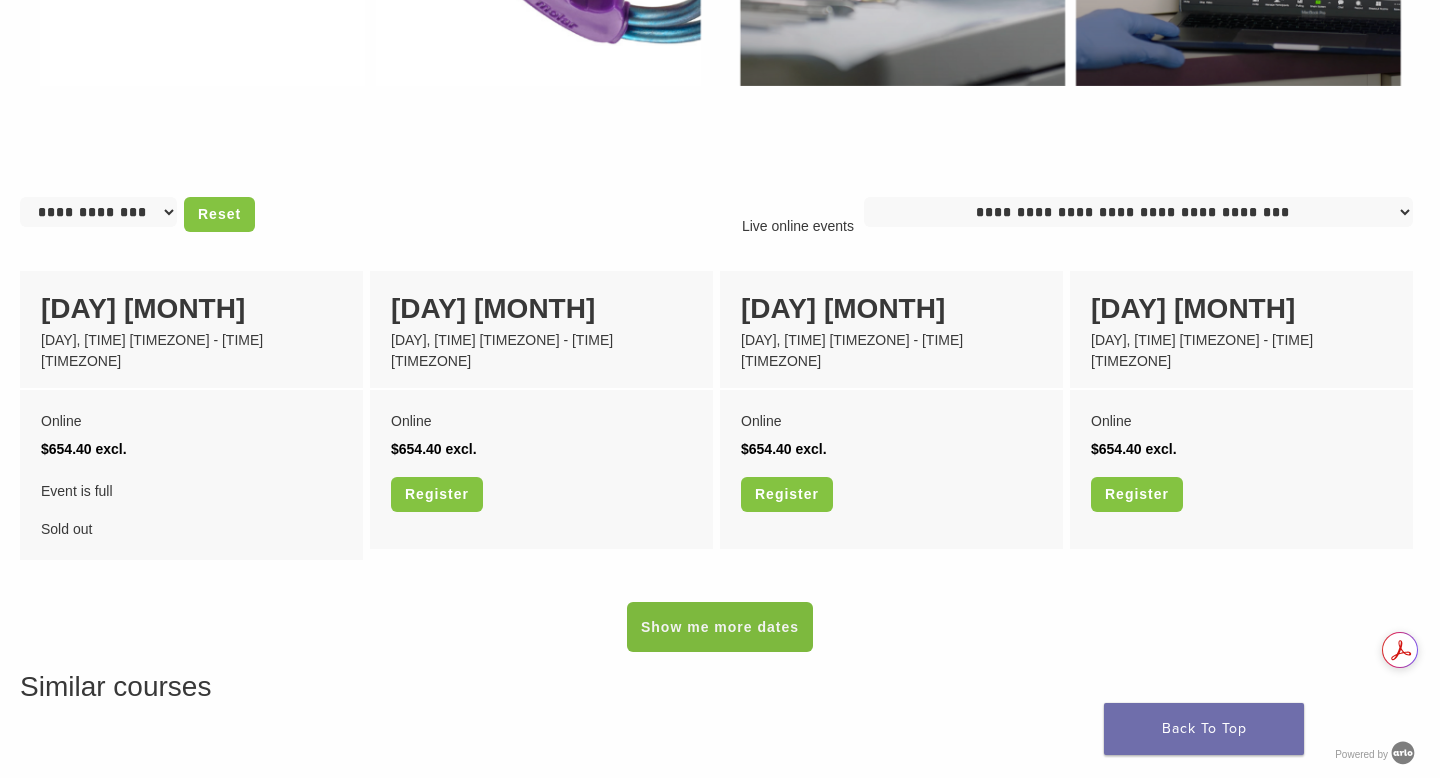 click on "Show me more dates" at bounding box center (720, 627) 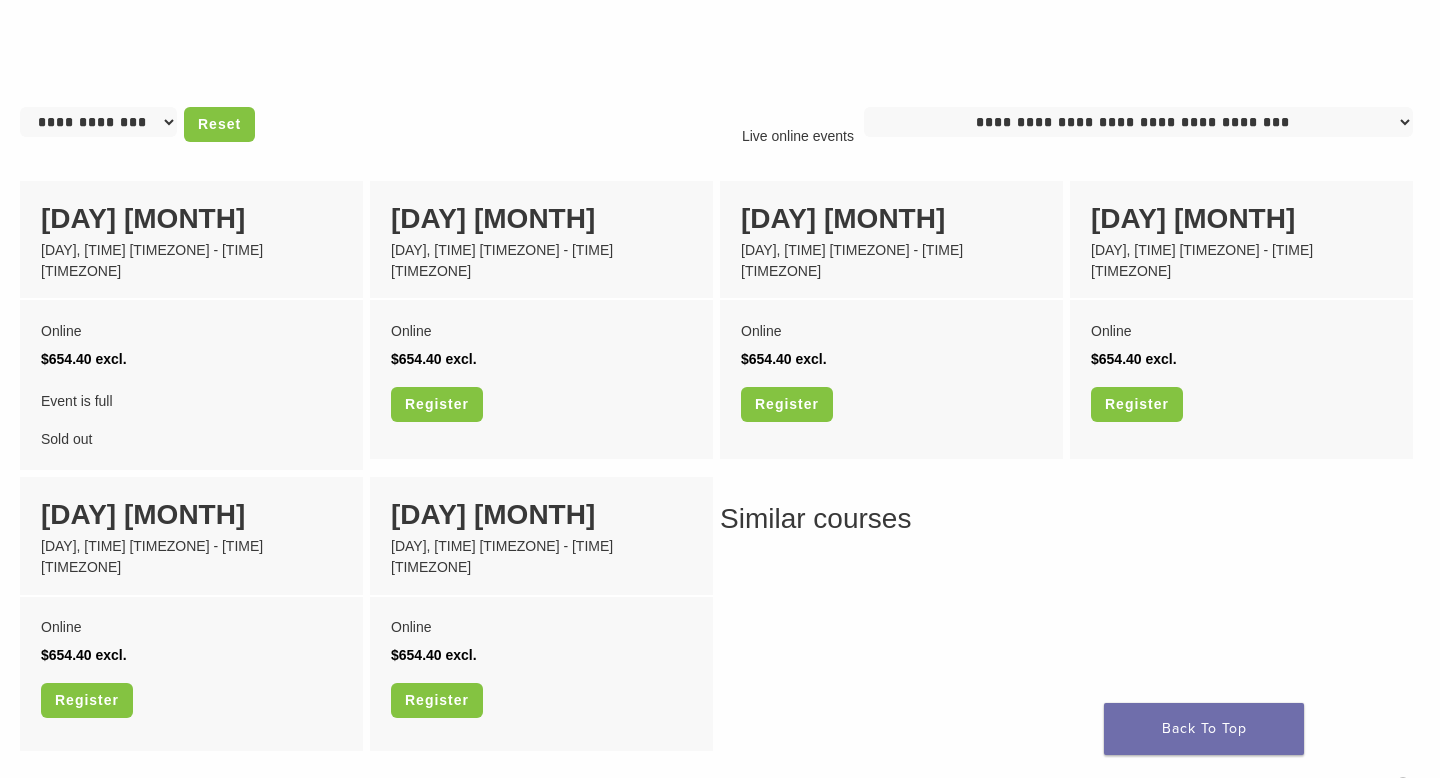 scroll, scrollTop: 1523, scrollLeft: 0, axis: vertical 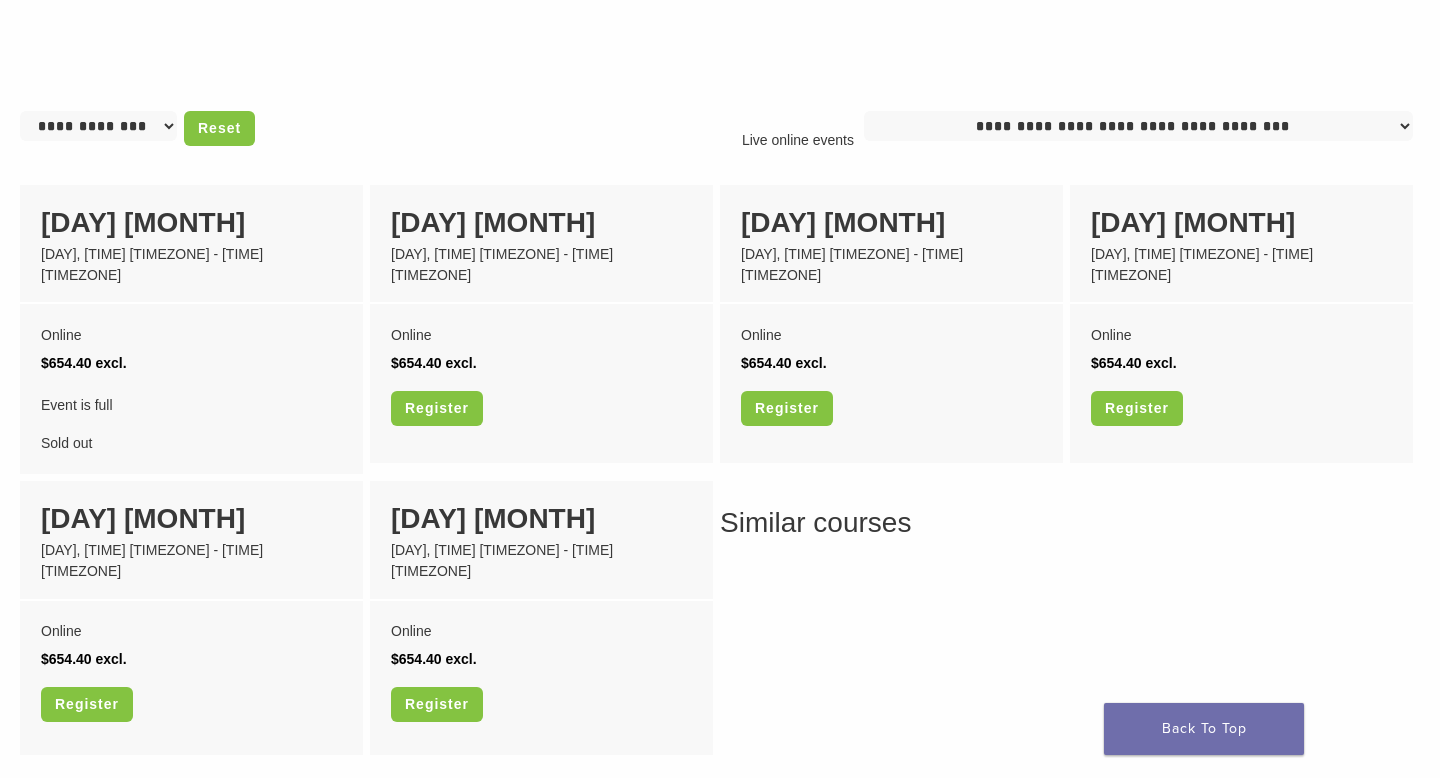 click on "**********" at bounding box center (98, 126) 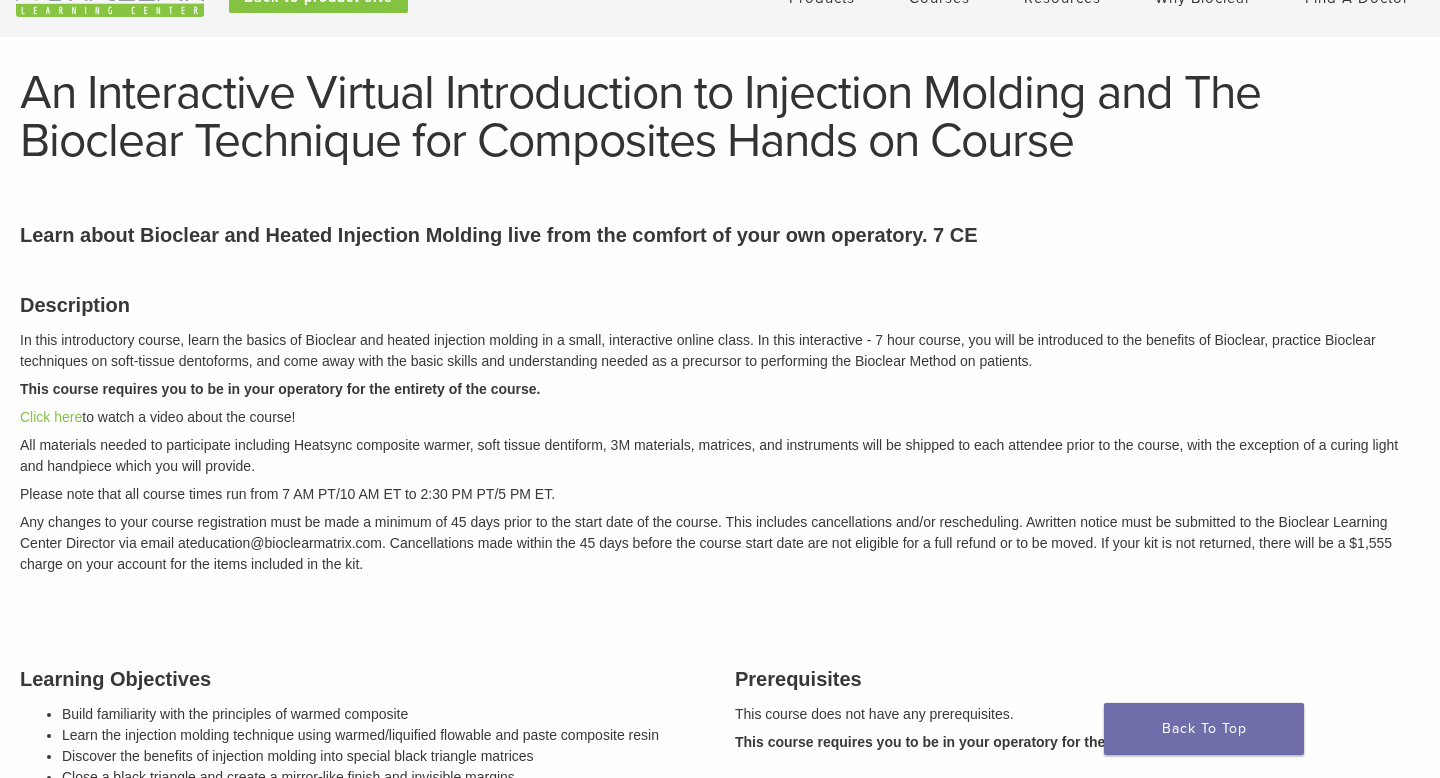 scroll, scrollTop: 76, scrollLeft: 0, axis: vertical 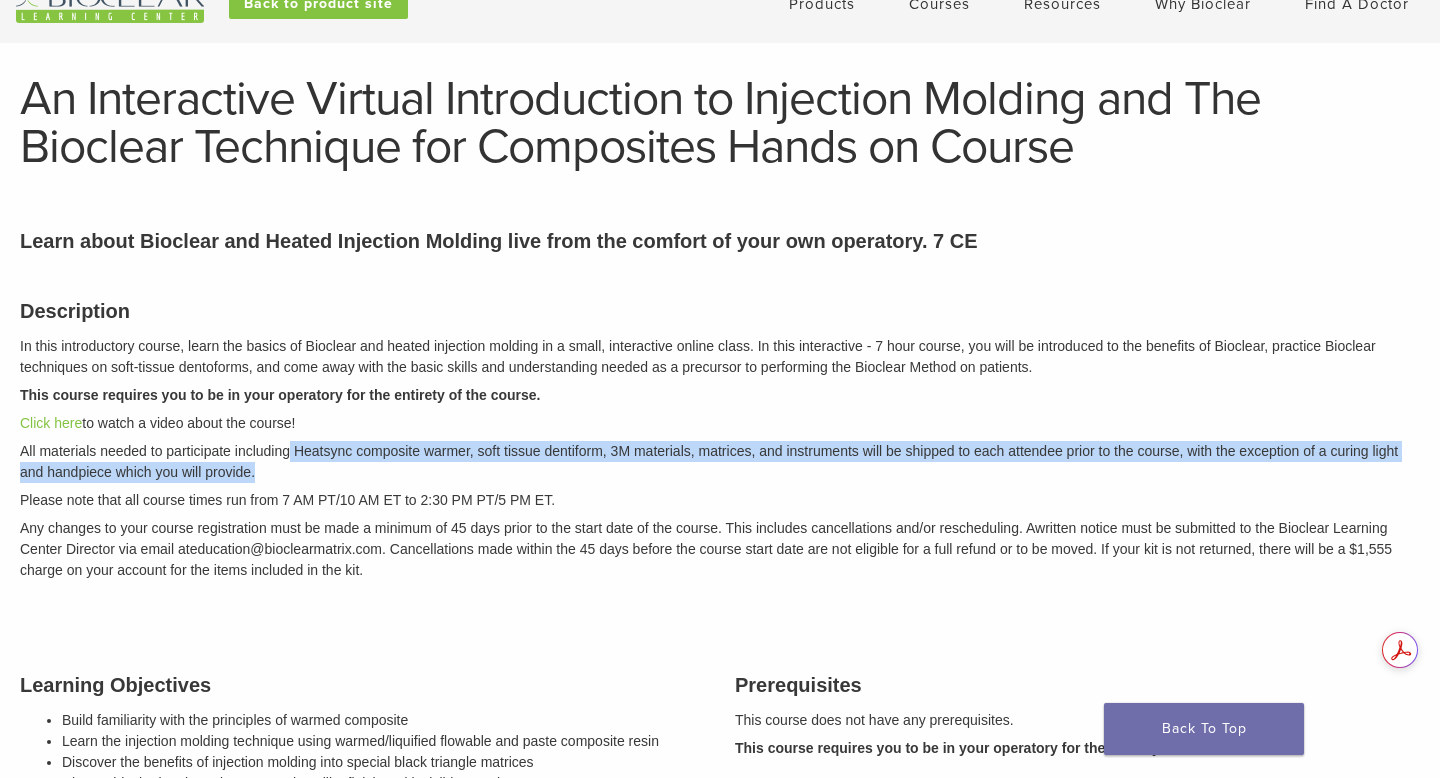 drag, startPoint x: 290, startPoint y: 453, endPoint x: 506, endPoint y: 462, distance: 216.18742 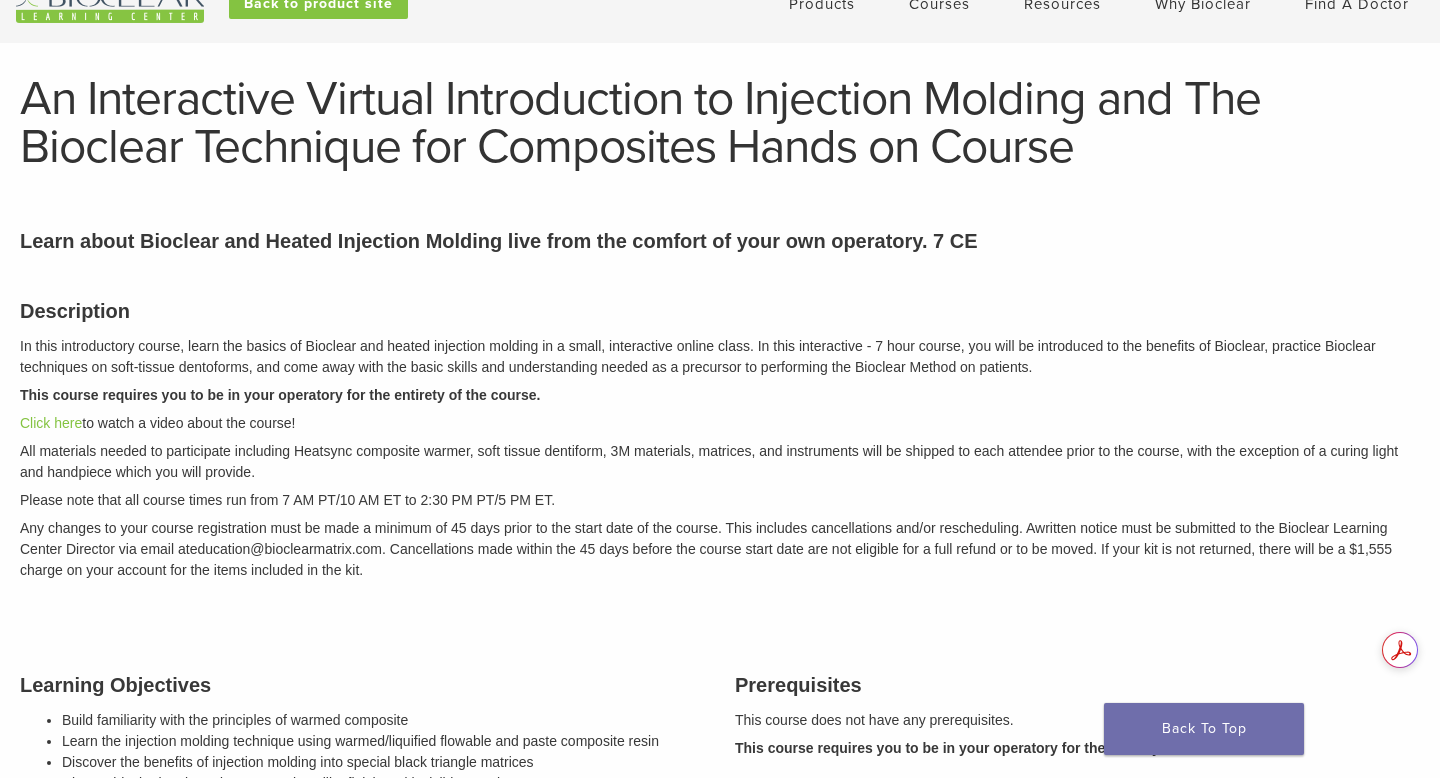 click on "Description
In this introductory course, learn the basics of Bioclear and heated injection molding in a small, interactive online class. In this interactive - 7 hour course, you will be introduced to the benefits of Bioclear, practice Bioclear techniques on soft-tissue dentoforms, and come away with the basic skills and understanding needed as a precursor to performing the Bioclear Method on patients.
This course requires you to be in your operatory for the entirety of the course.
Click here  to watch a video about the course!
All materials needed to participate including Heatsync composite warmer, soft tissue dentiform, 3M materials, matrices, and instruments will be shipped to each attendee prior to the course, with the exception of a curing light and handpiece which you will provide.
Please note that all course times run from 7 AM PT/10 AM ET to 2:30 PM PT/5 PM ET.
written notice must be submitted to the Bioclear Learning Center Director via email at" at bounding box center (720, 437) 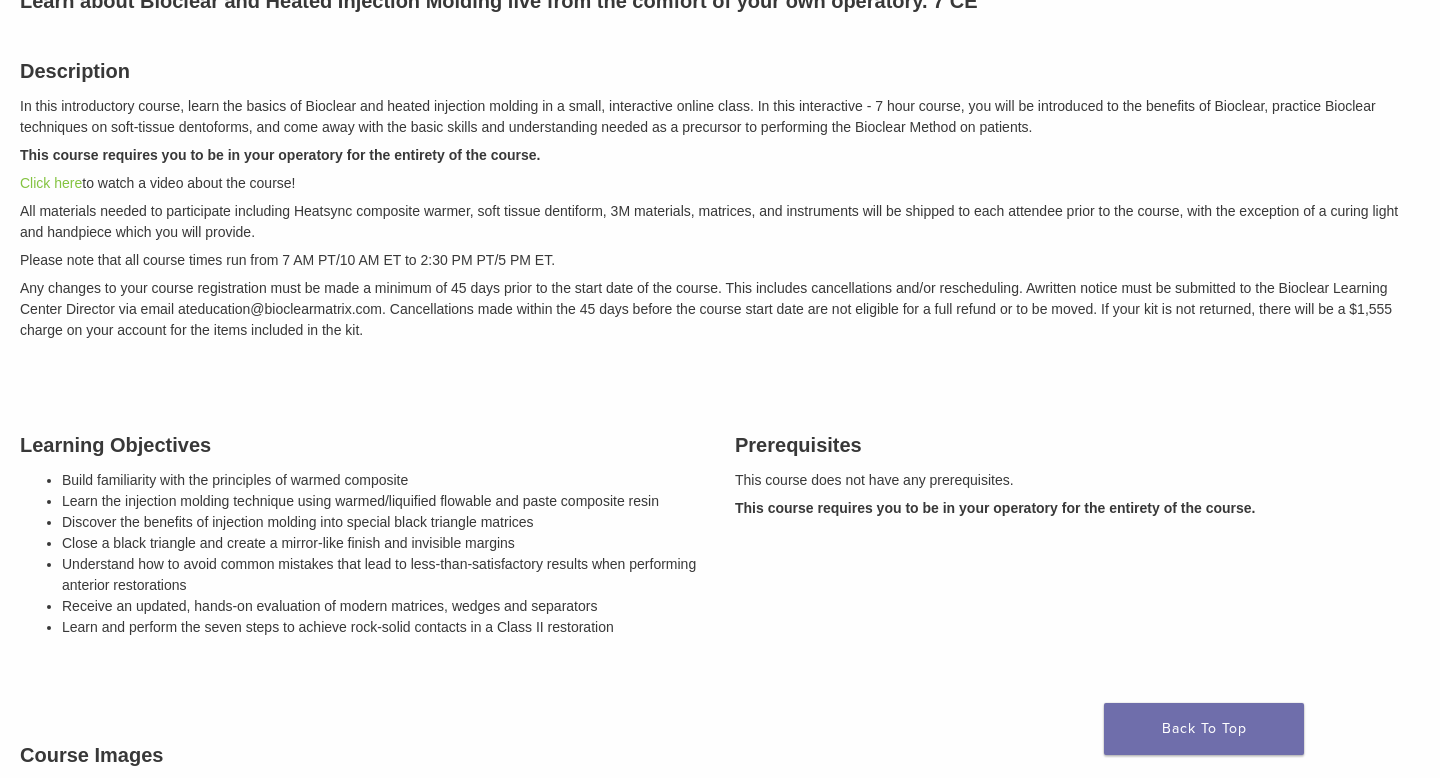 scroll, scrollTop: 0, scrollLeft: 0, axis: both 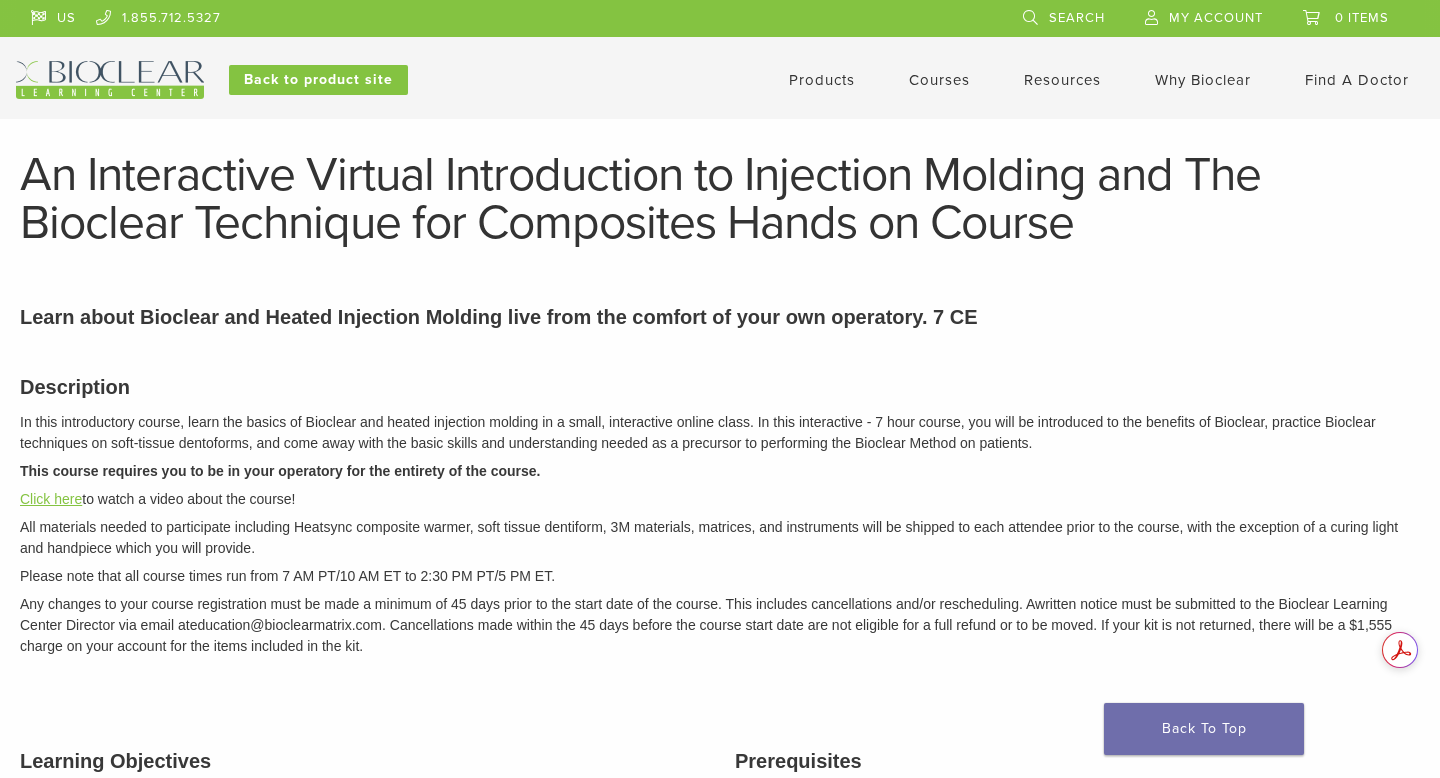 click on "Click here" at bounding box center [51, 499] 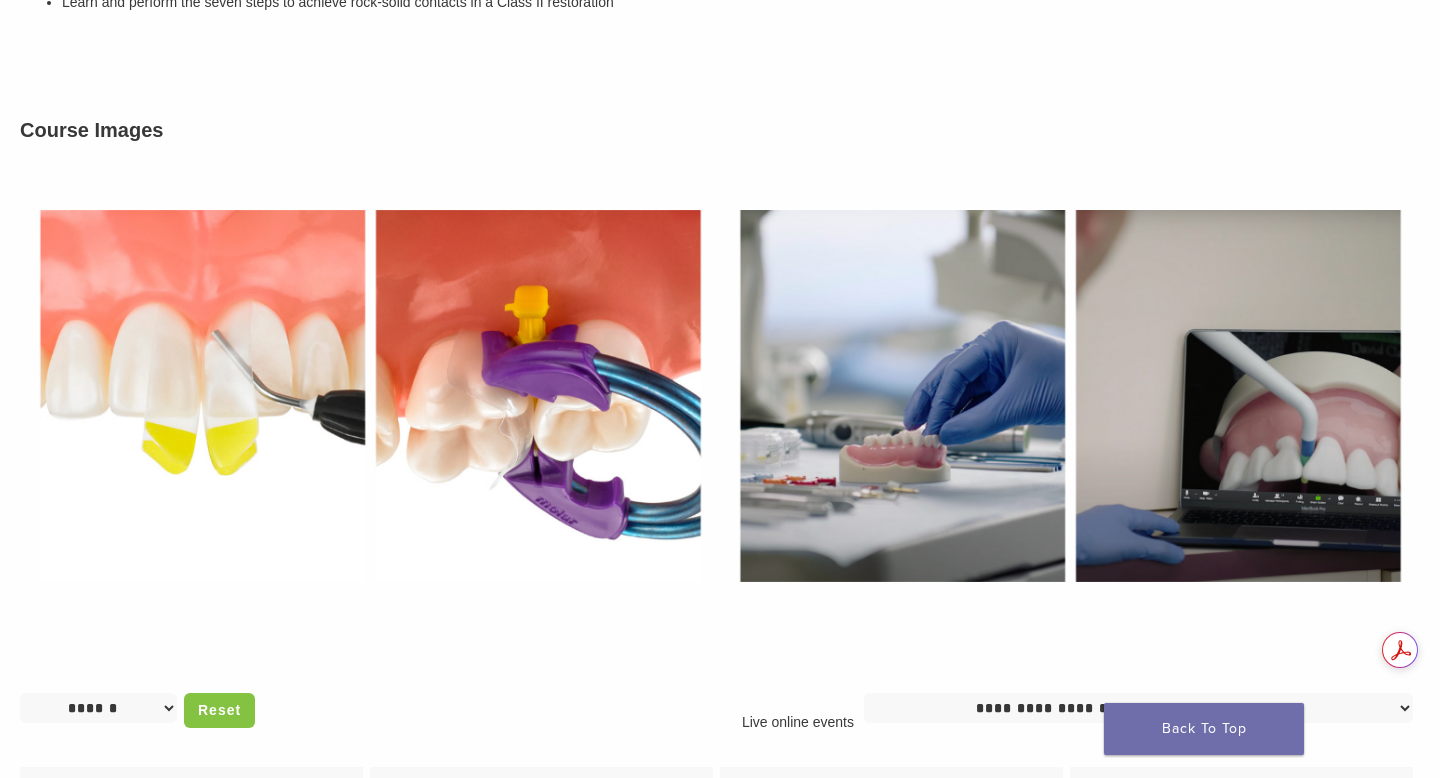 scroll, scrollTop: 1028, scrollLeft: 0, axis: vertical 